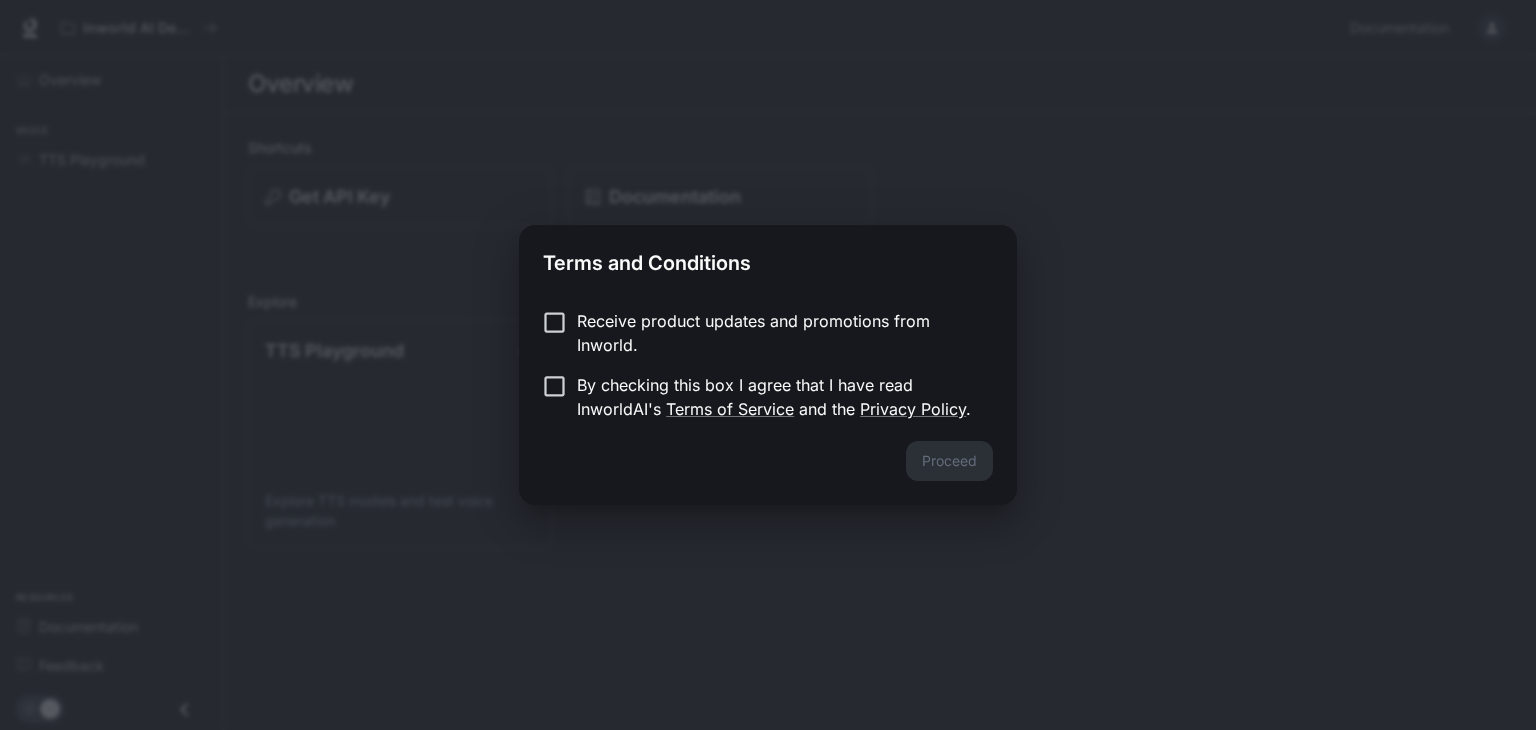 scroll, scrollTop: 0, scrollLeft: 0, axis: both 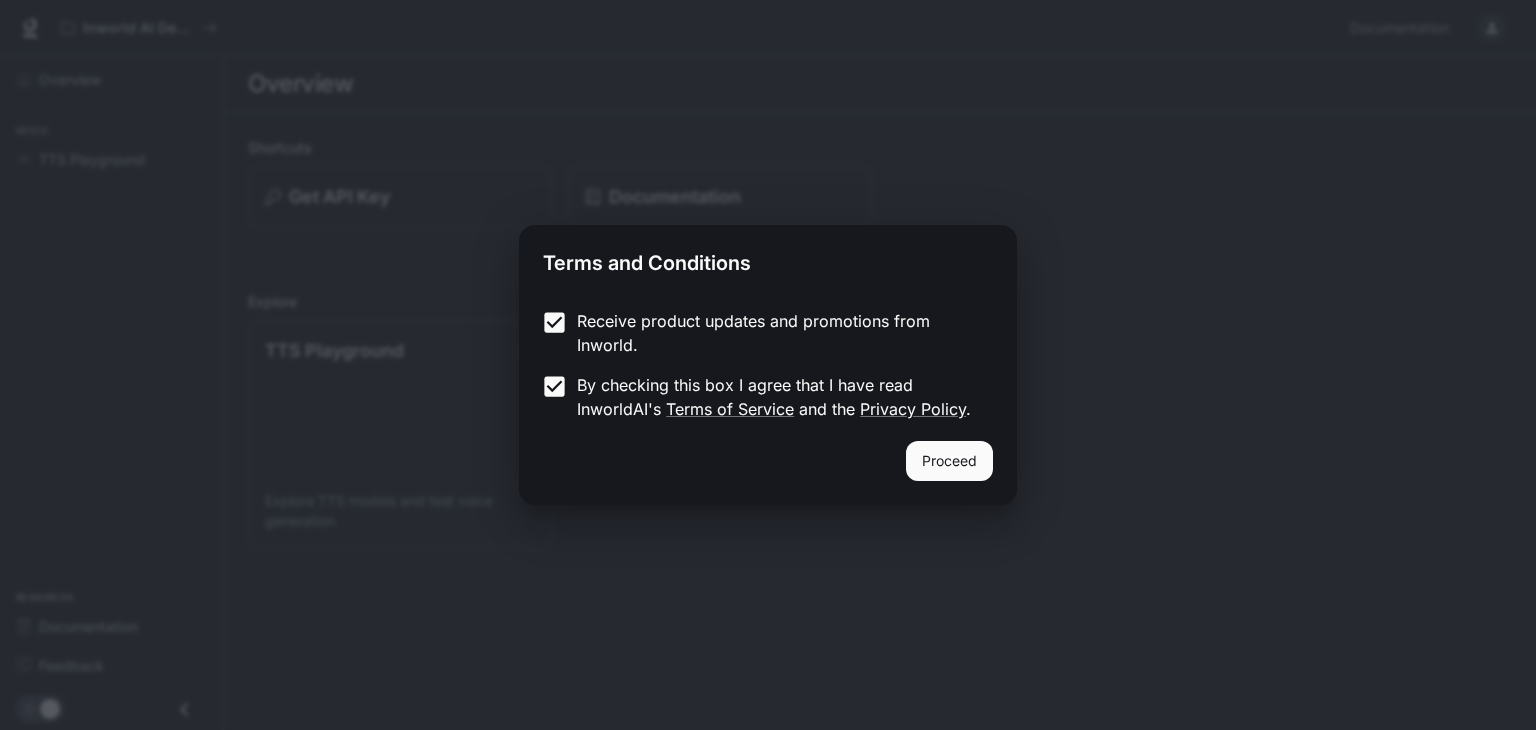 click on "Proceed" at bounding box center (949, 461) 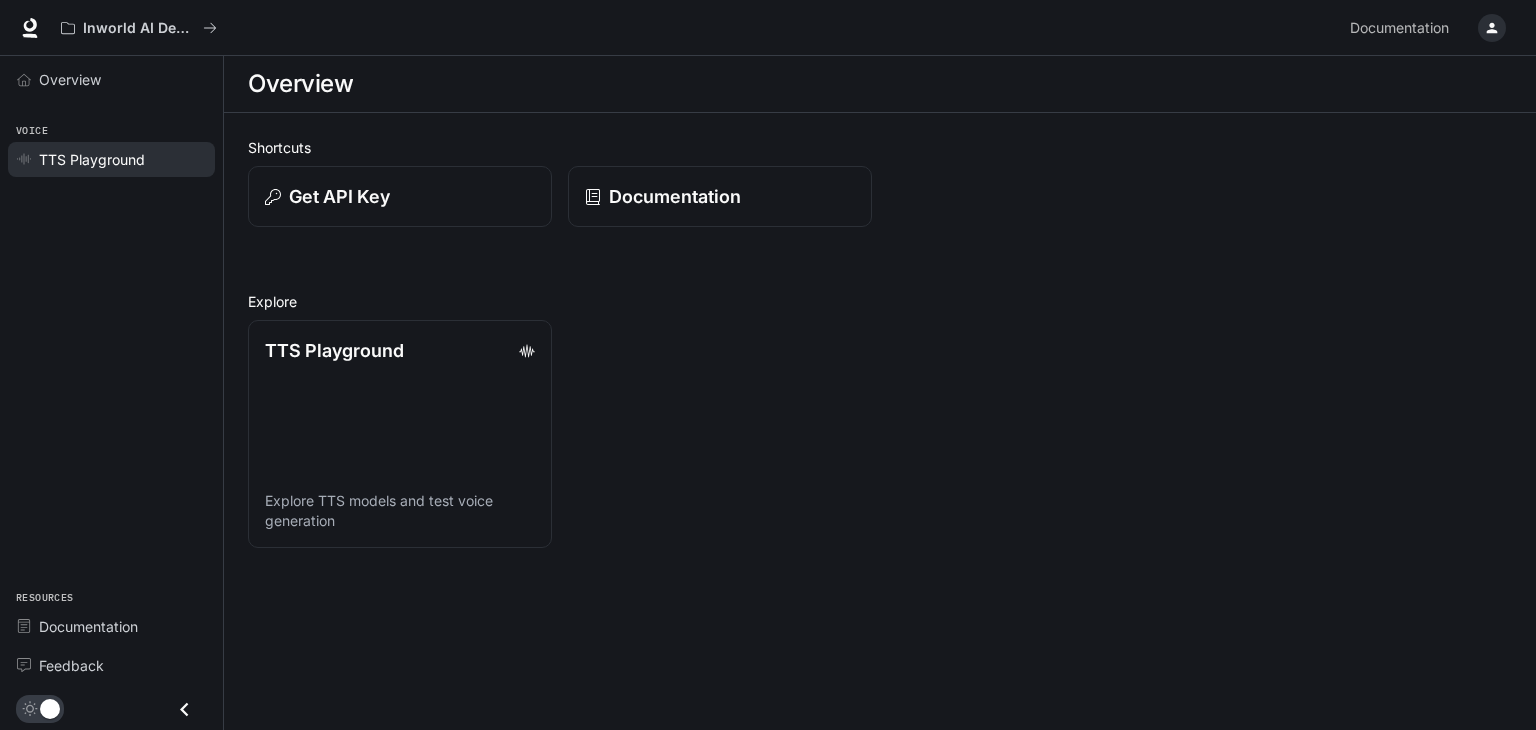 click on "TTS Playground" at bounding box center [92, 159] 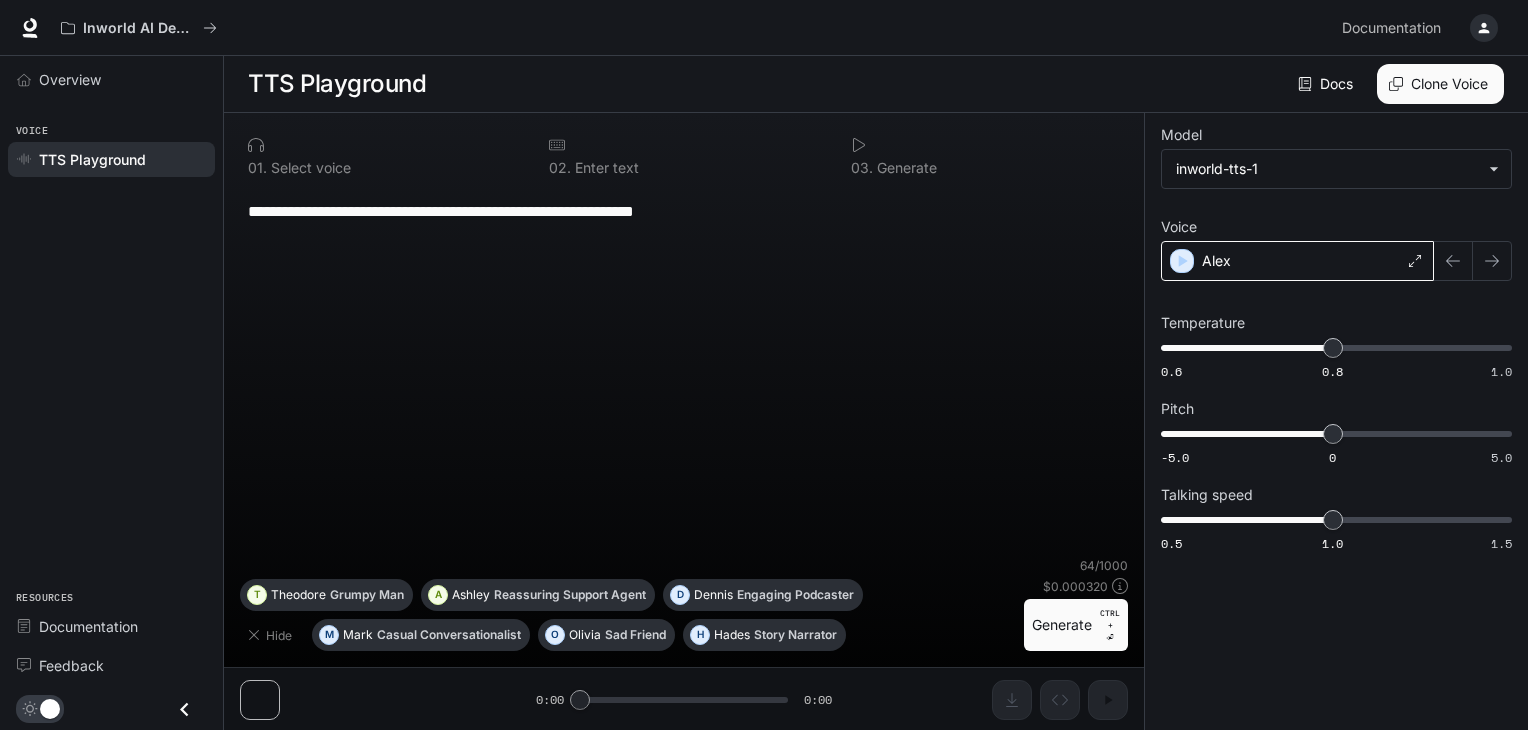 click on "Alex" at bounding box center [1216, 261] 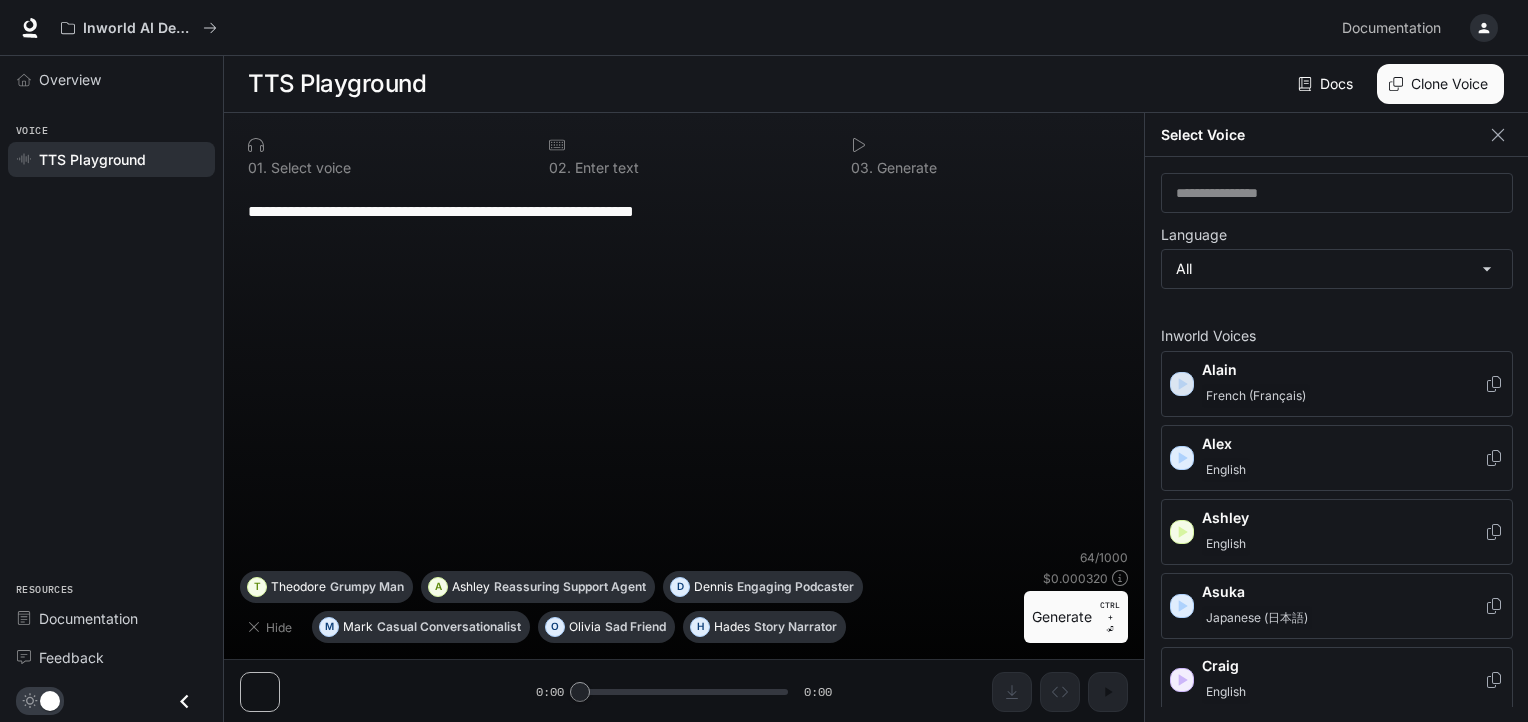click at bounding box center [1183, 385] 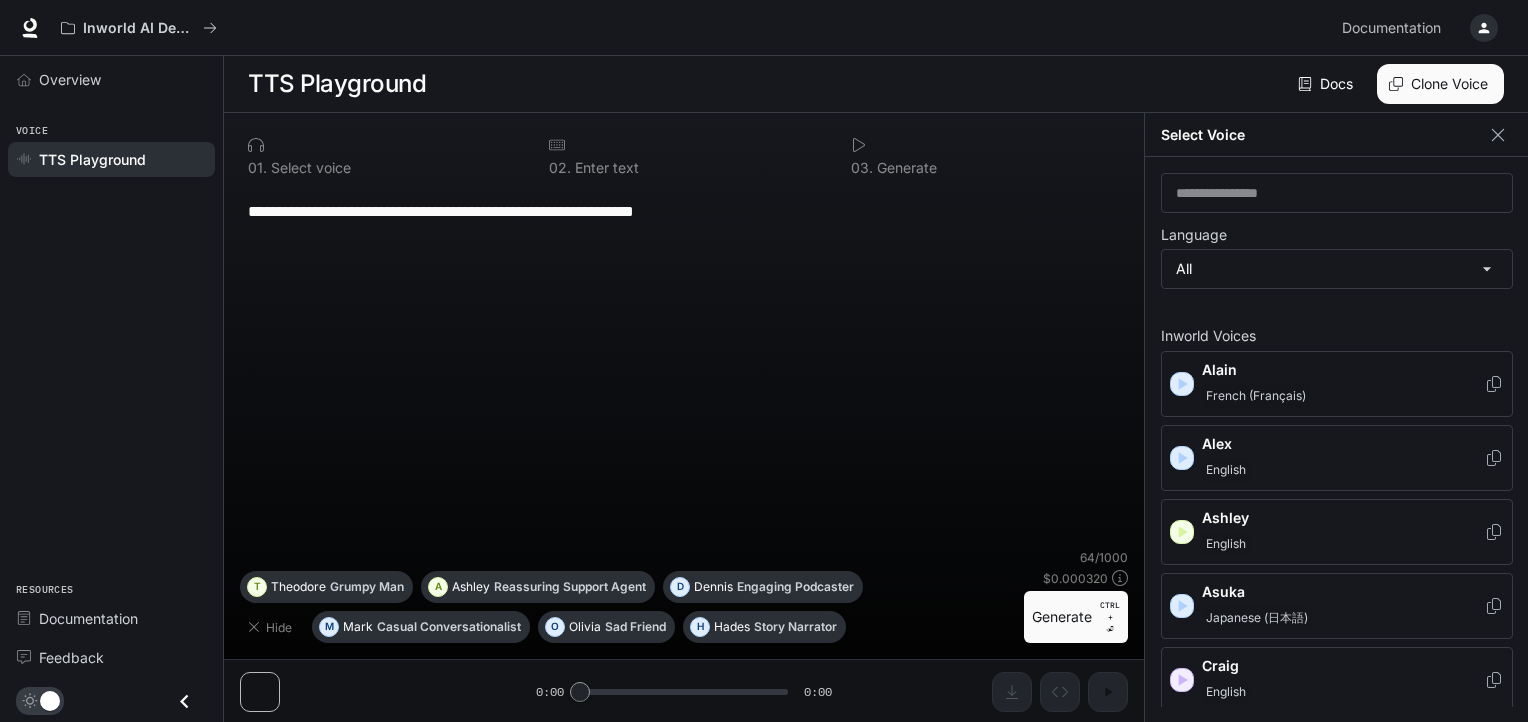 drag, startPoint x: 777, startPoint y: 213, endPoint x: 430, endPoint y: 240, distance: 348.04886 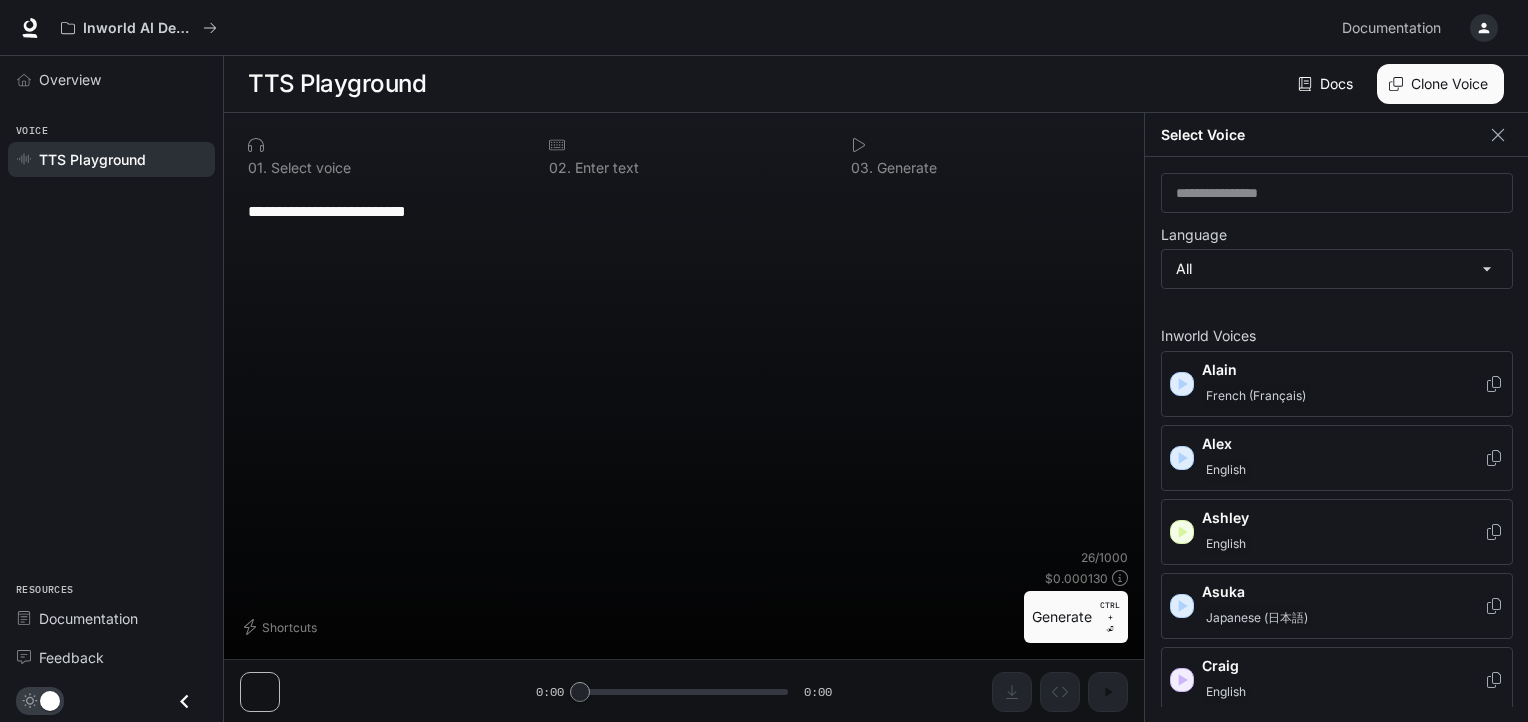 drag, startPoint x: 554, startPoint y: 218, endPoint x: 199, endPoint y: 229, distance: 355.17038 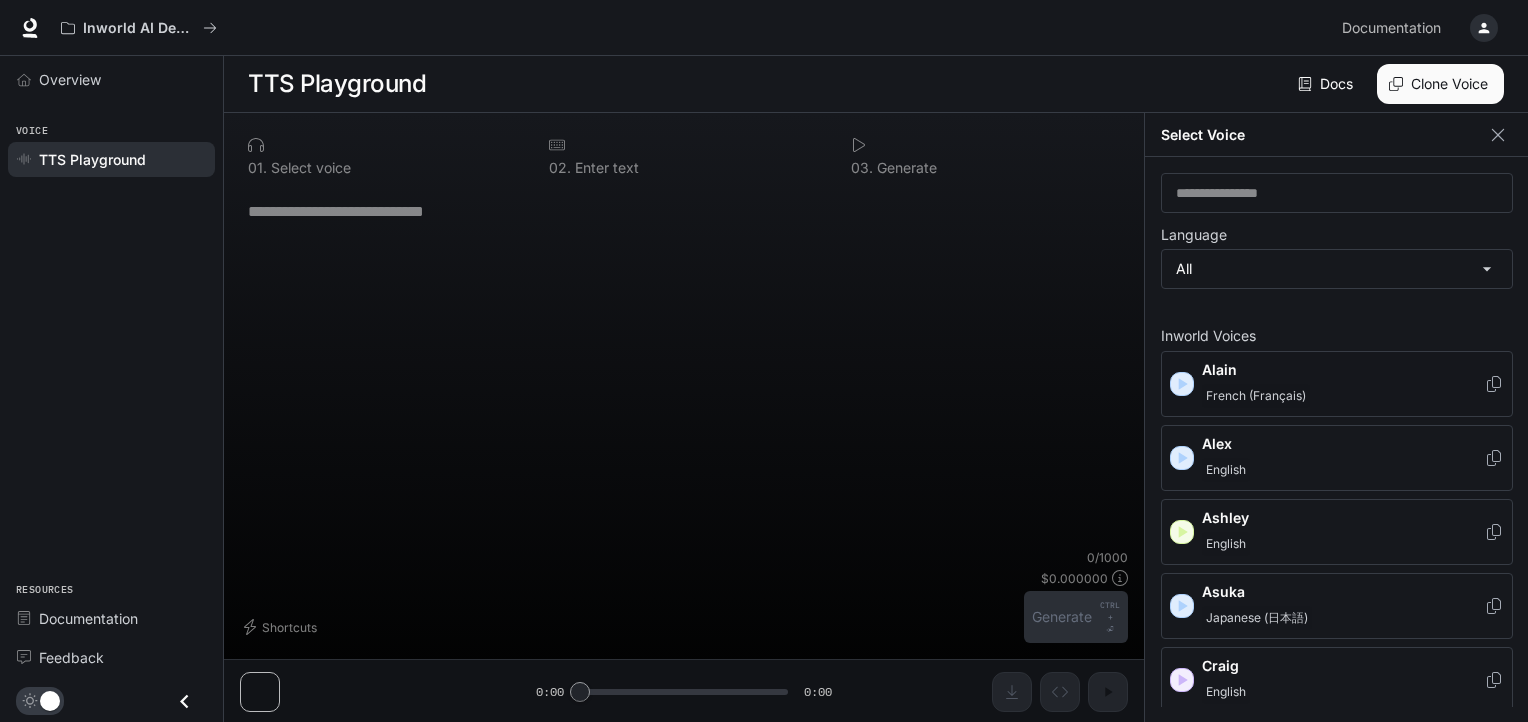 click at bounding box center (684, 211) 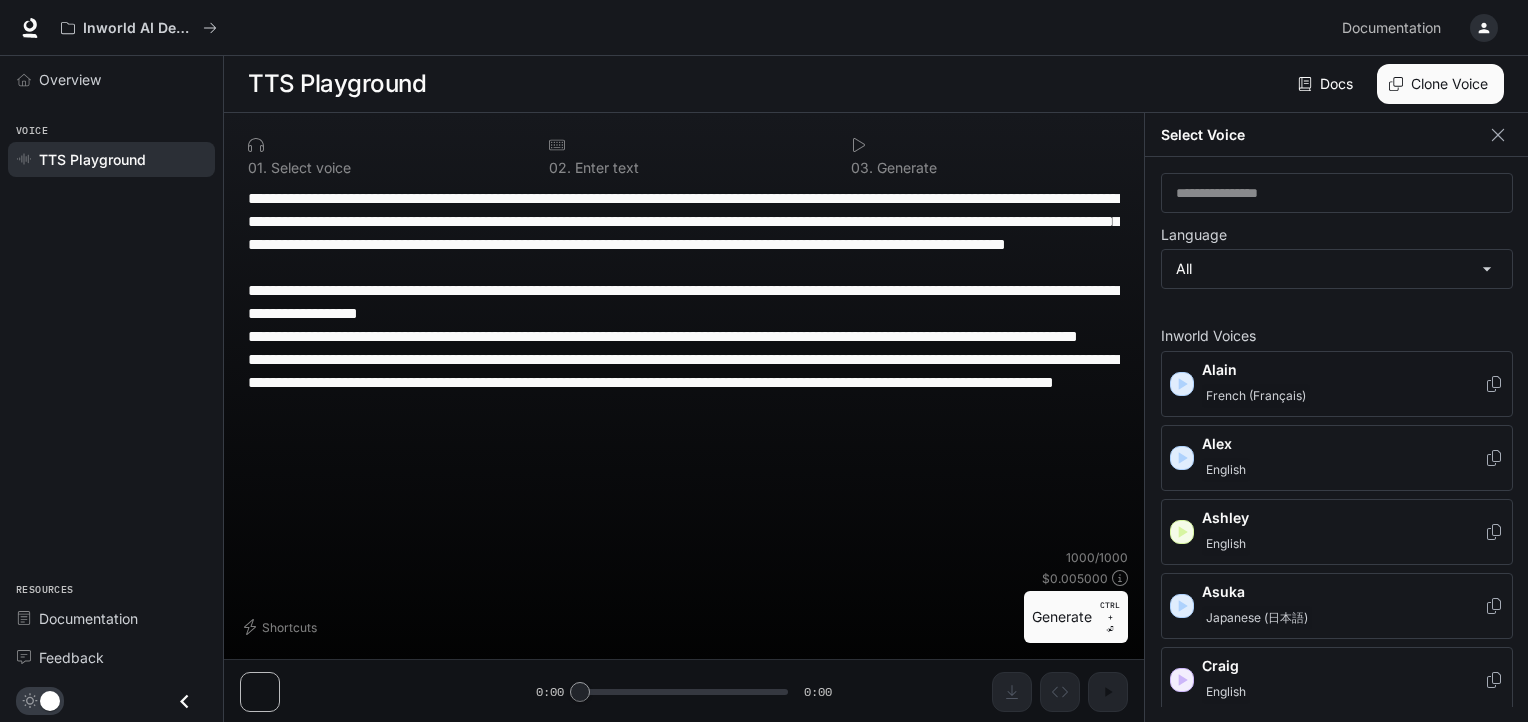 click on "**********" at bounding box center (684, 368) 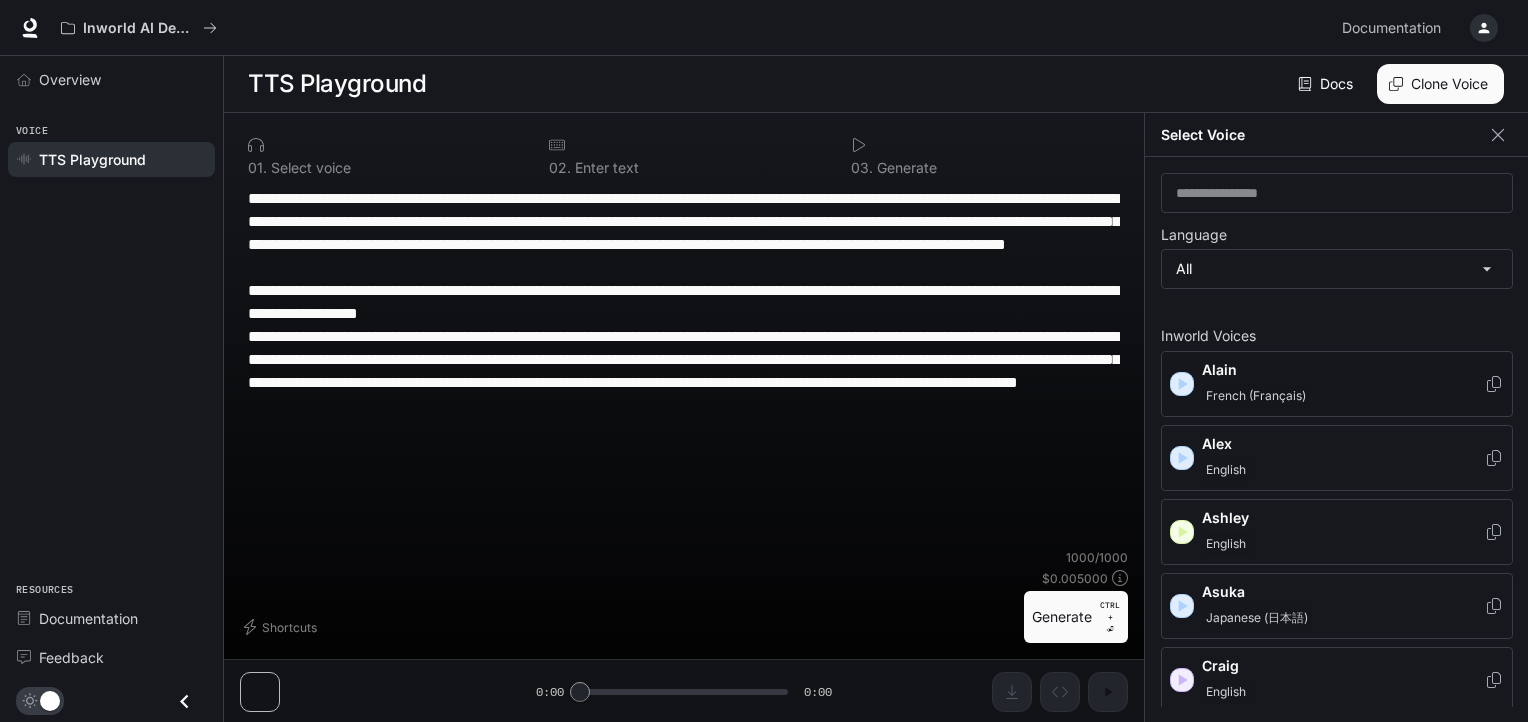 drag, startPoint x: 700, startPoint y: 414, endPoint x: 536, endPoint y: 385, distance: 166.54428 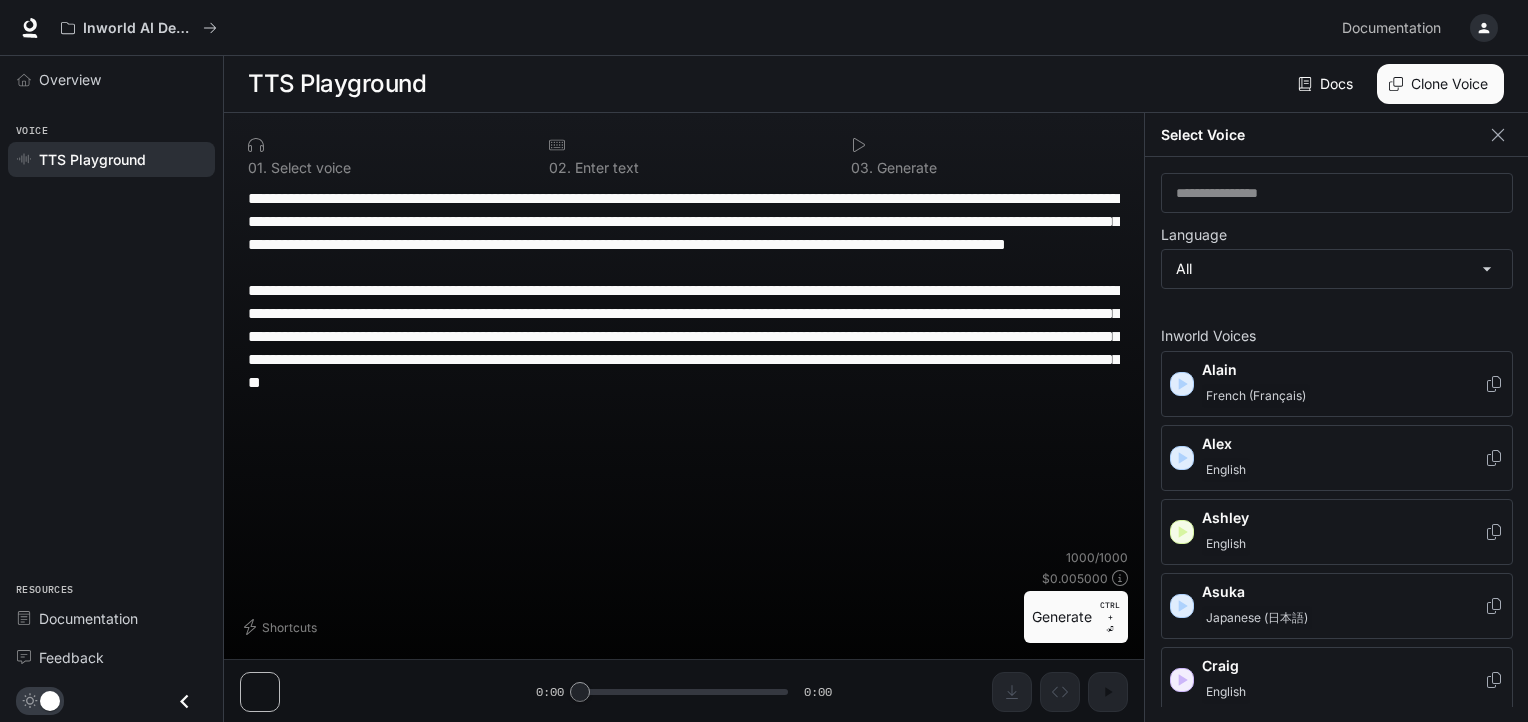 drag, startPoint x: 737, startPoint y: 385, endPoint x: 342, endPoint y: 357, distance: 395.99115 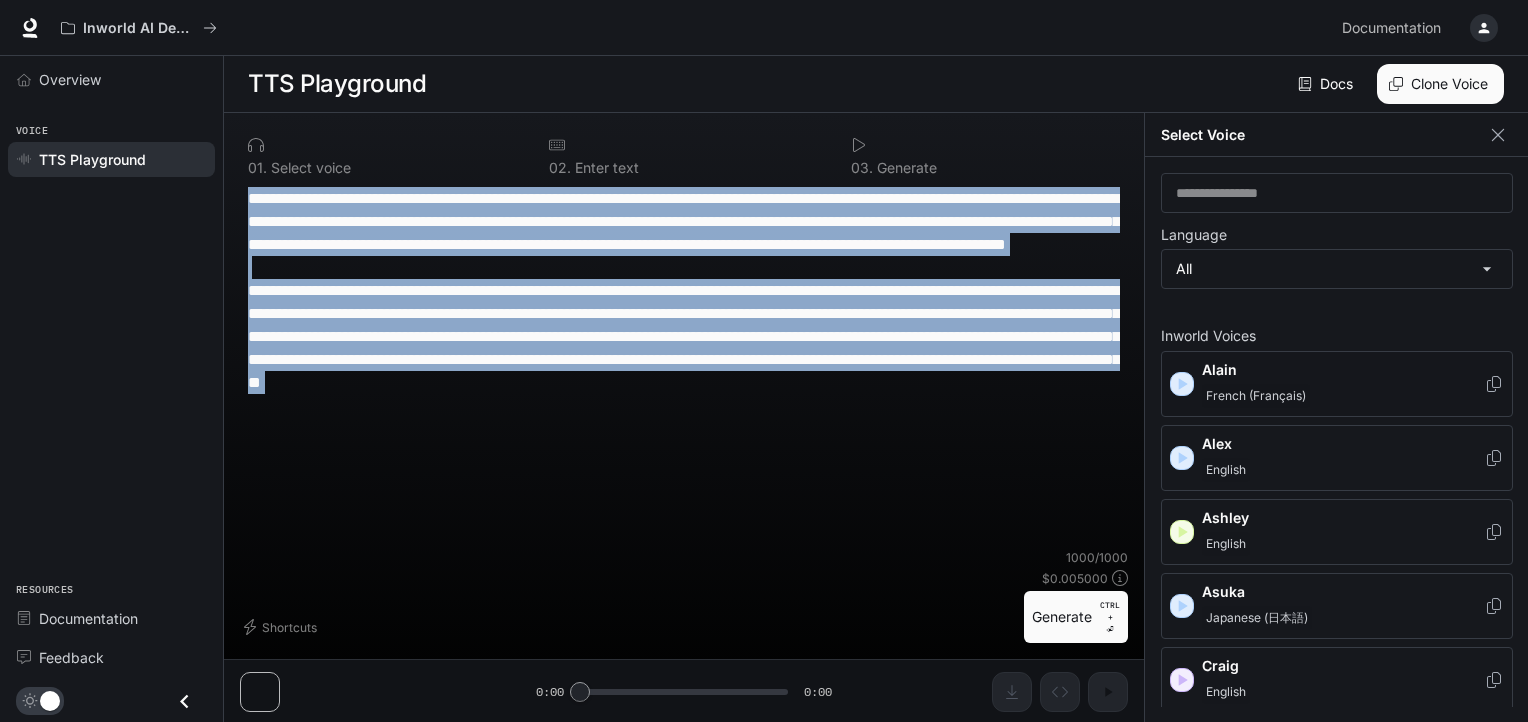 drag, startPoint x: 415, startPoint y: 370, endPoint x: 151, endPoint y: 204, distance: 311.85254 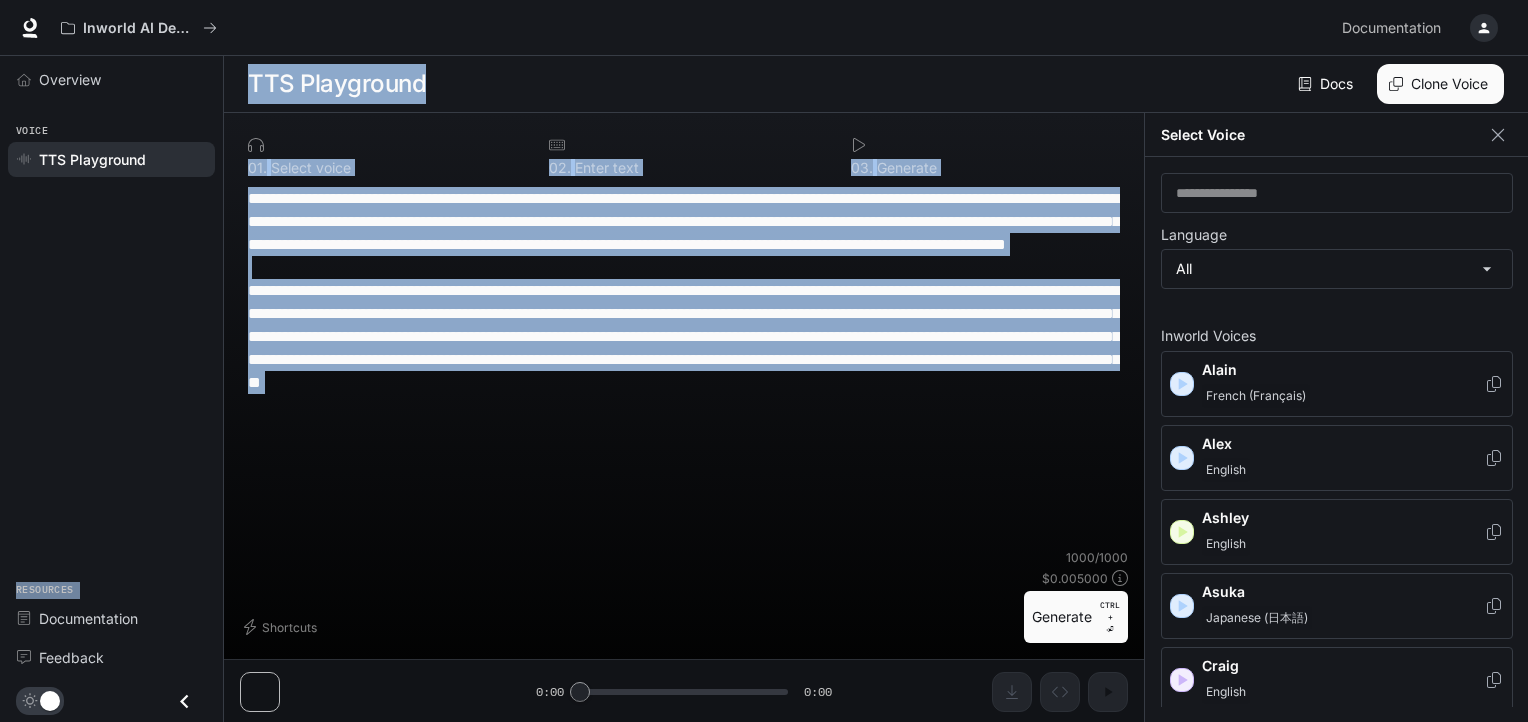 click on "**********" at bounding box center (684, 313) 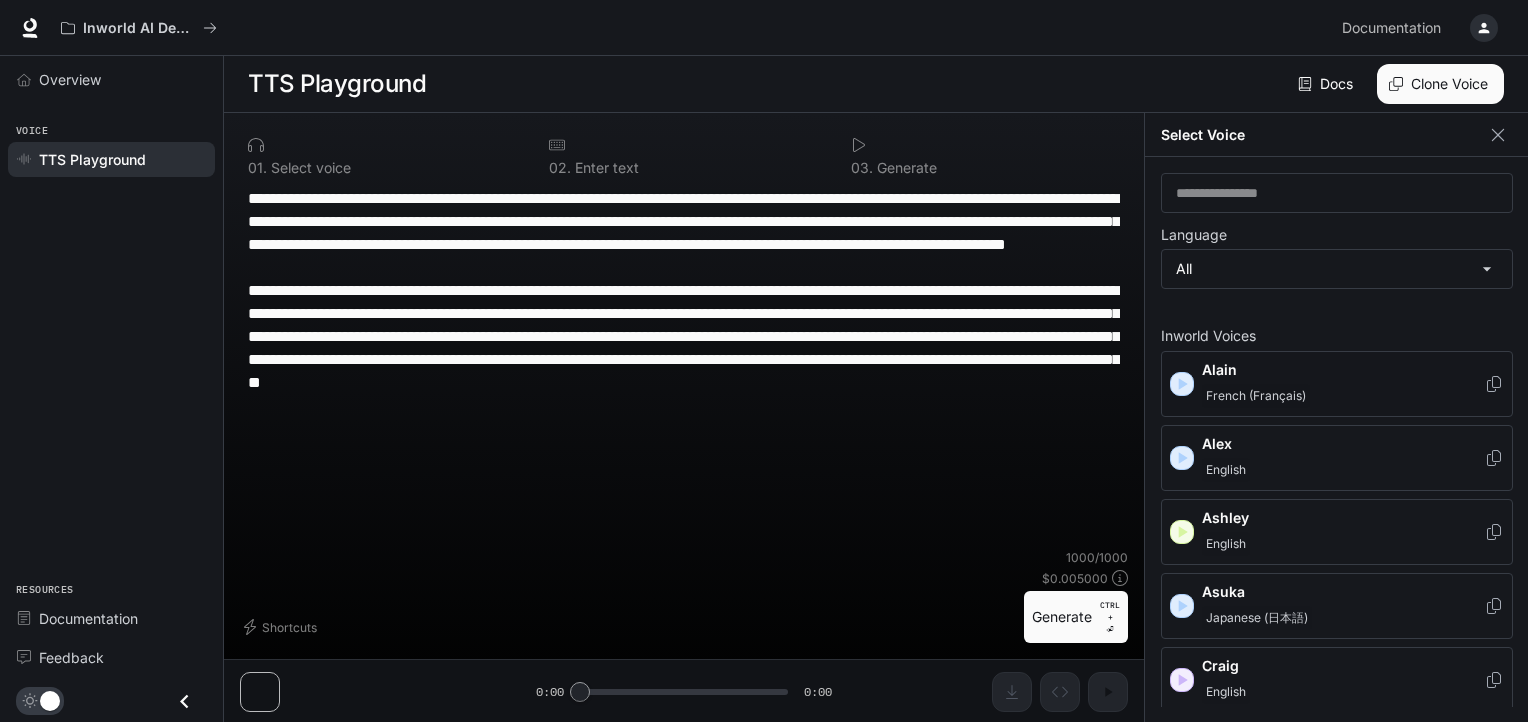 click on "Generate CTRL +  ⏎" at bounding box center [1076, 617] 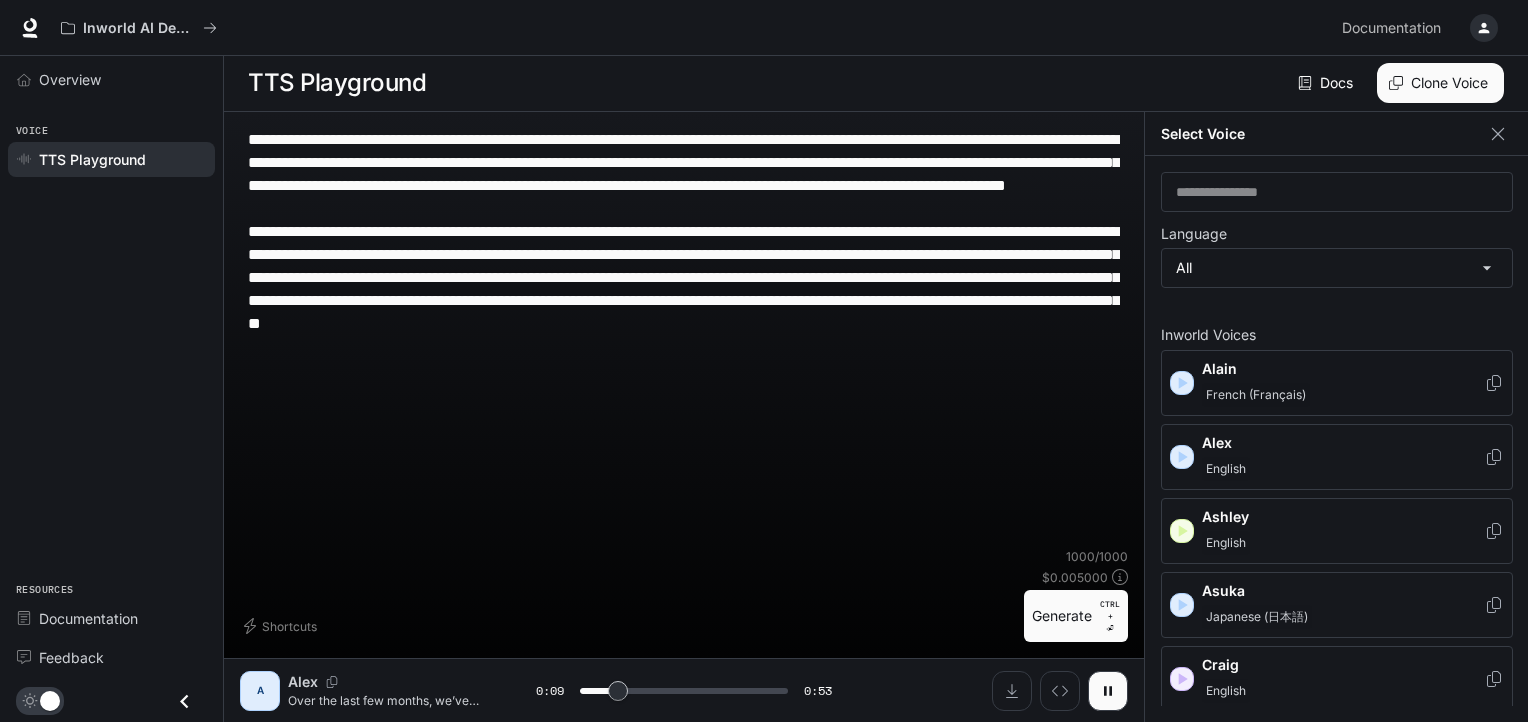 scroll, scrollTop: 8, scrollLeft: 0, axis: vertical 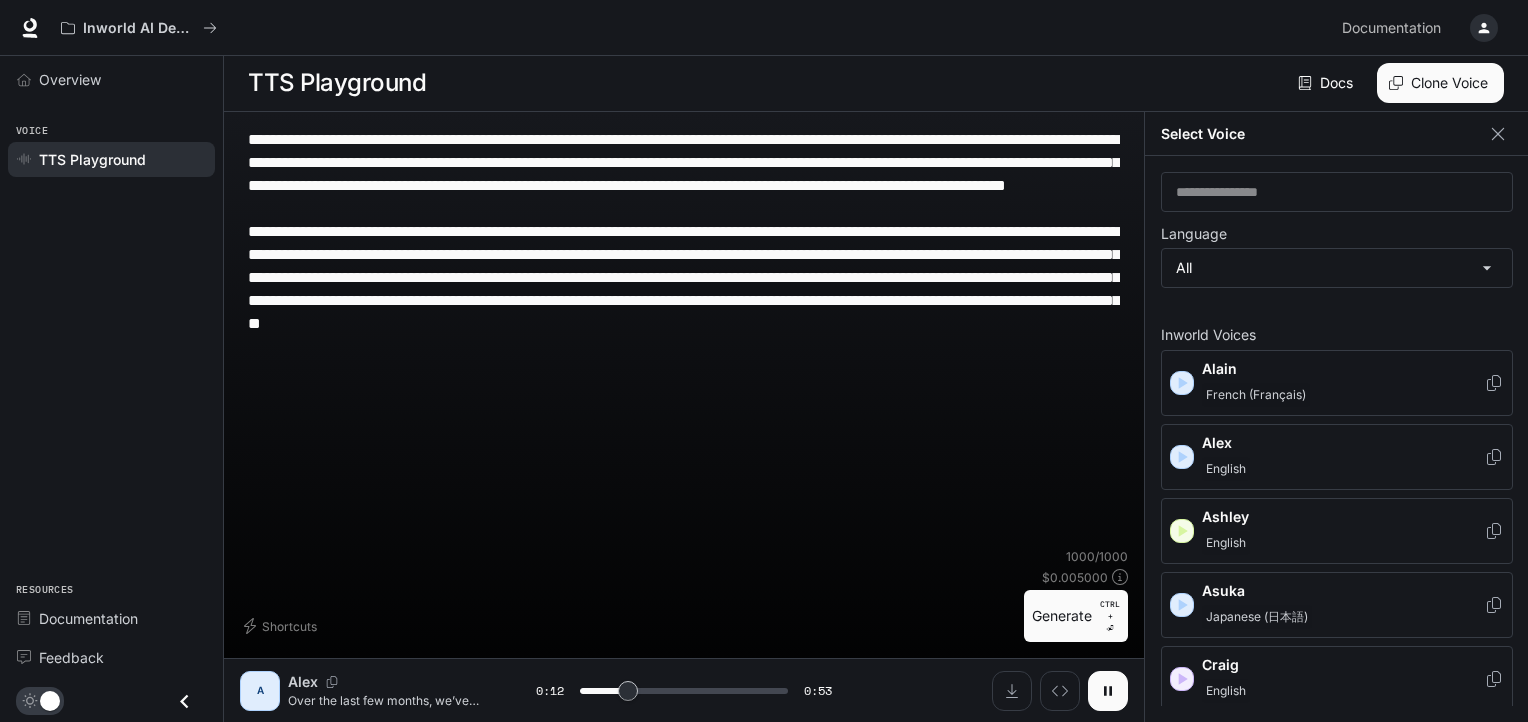 click at bounding box center (1108, 691) 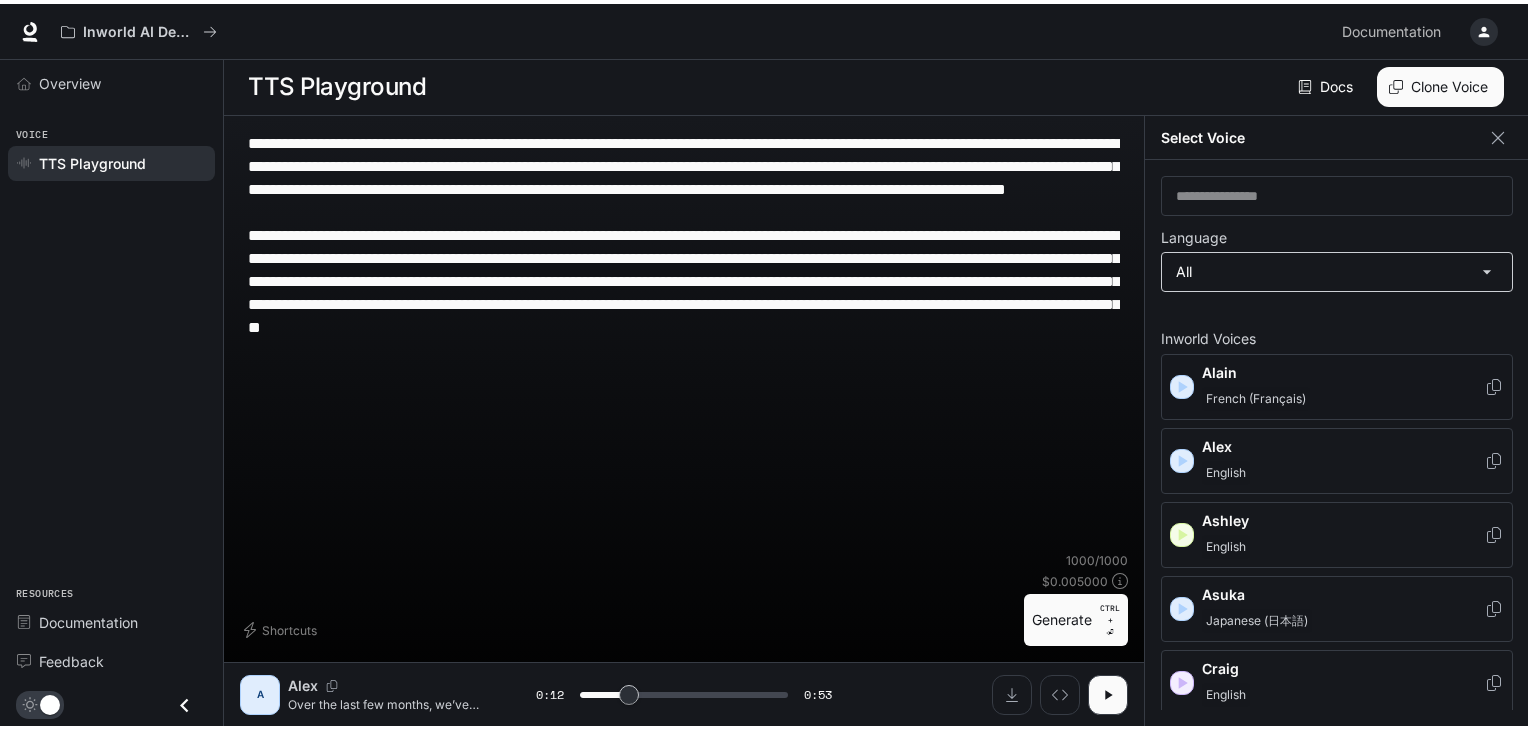 scroll, scrollTop: 0, scrollLeft: 0, axis: both 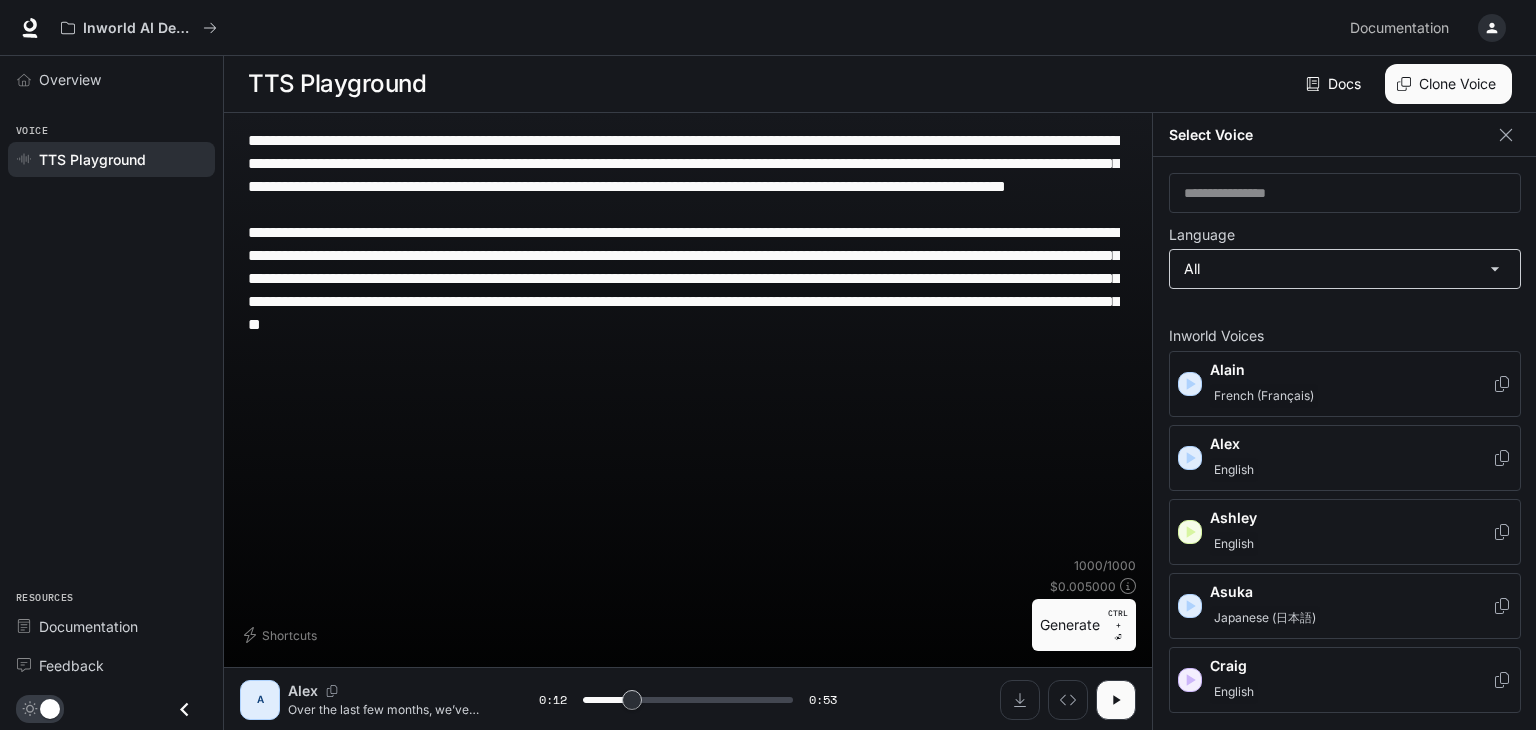 click on "**********" at bounding box center (768, 365) 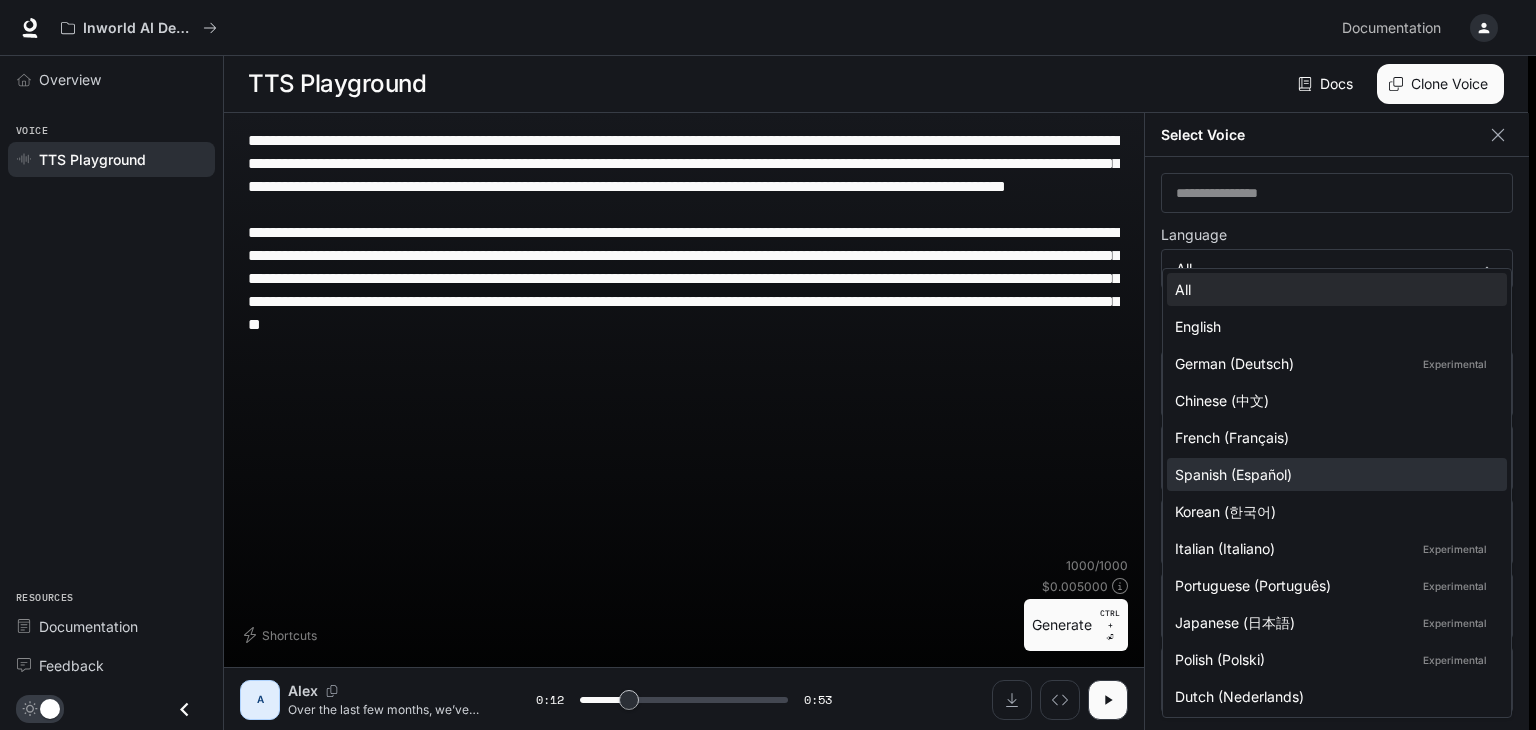 click on "Spanish (Español)" at bounding box center [1333, 289] 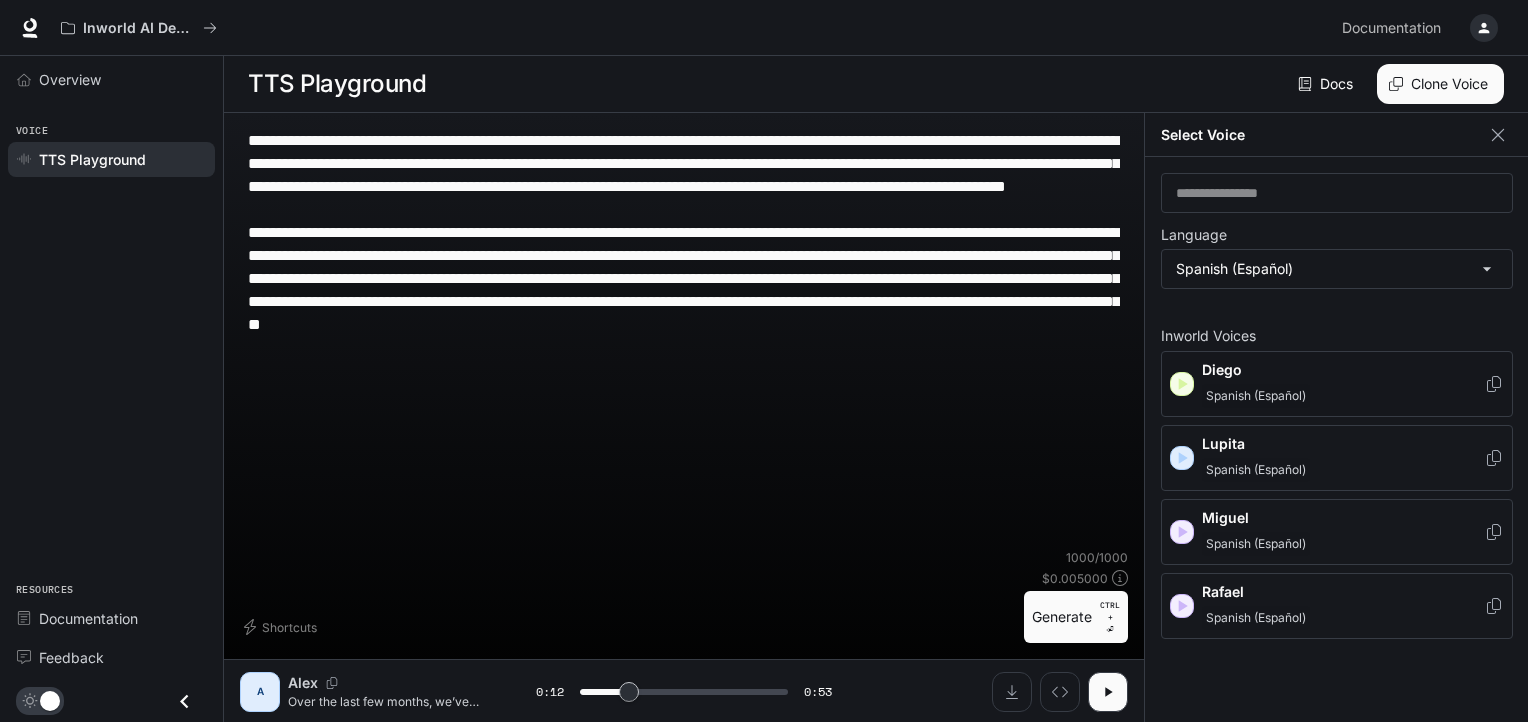 click at bounding box center [1182, 384] 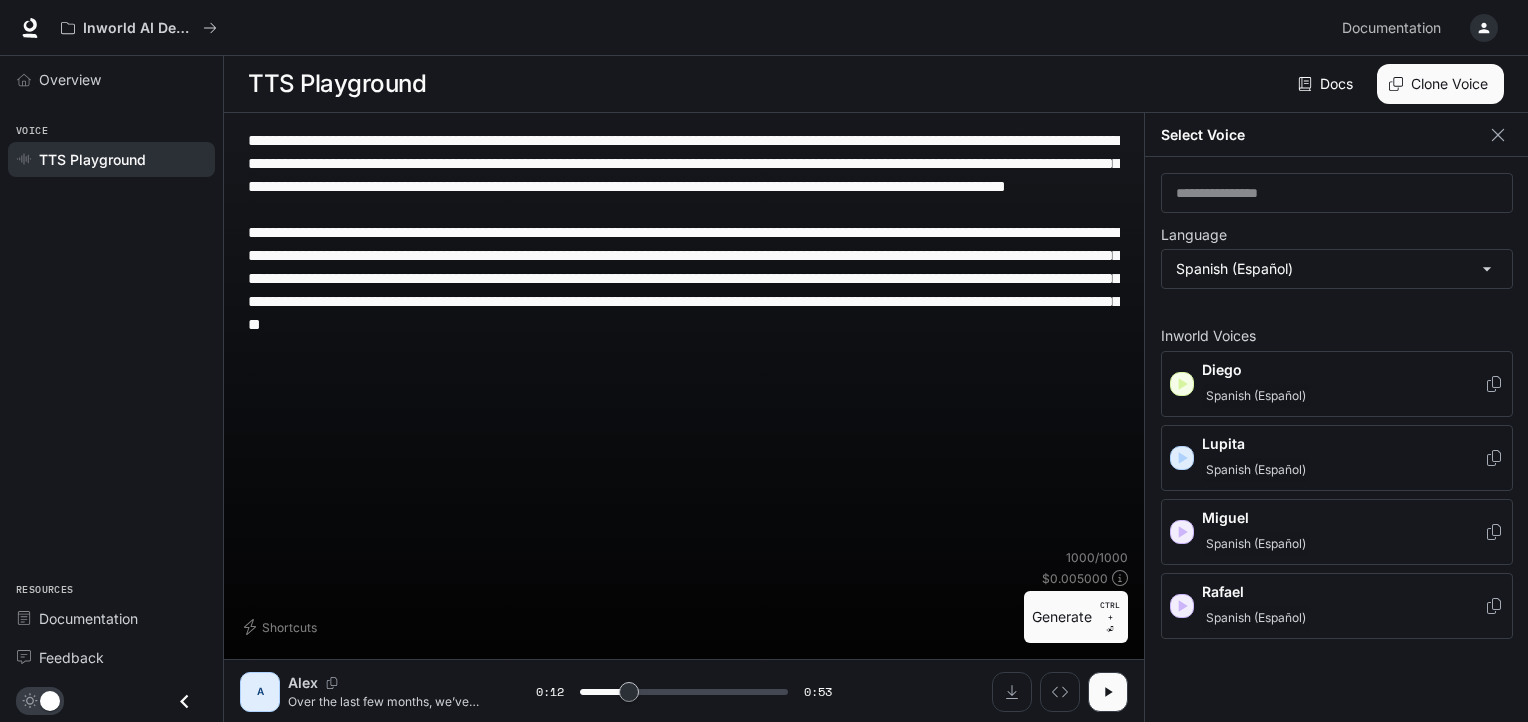 click at bounding box center (1182, 458) 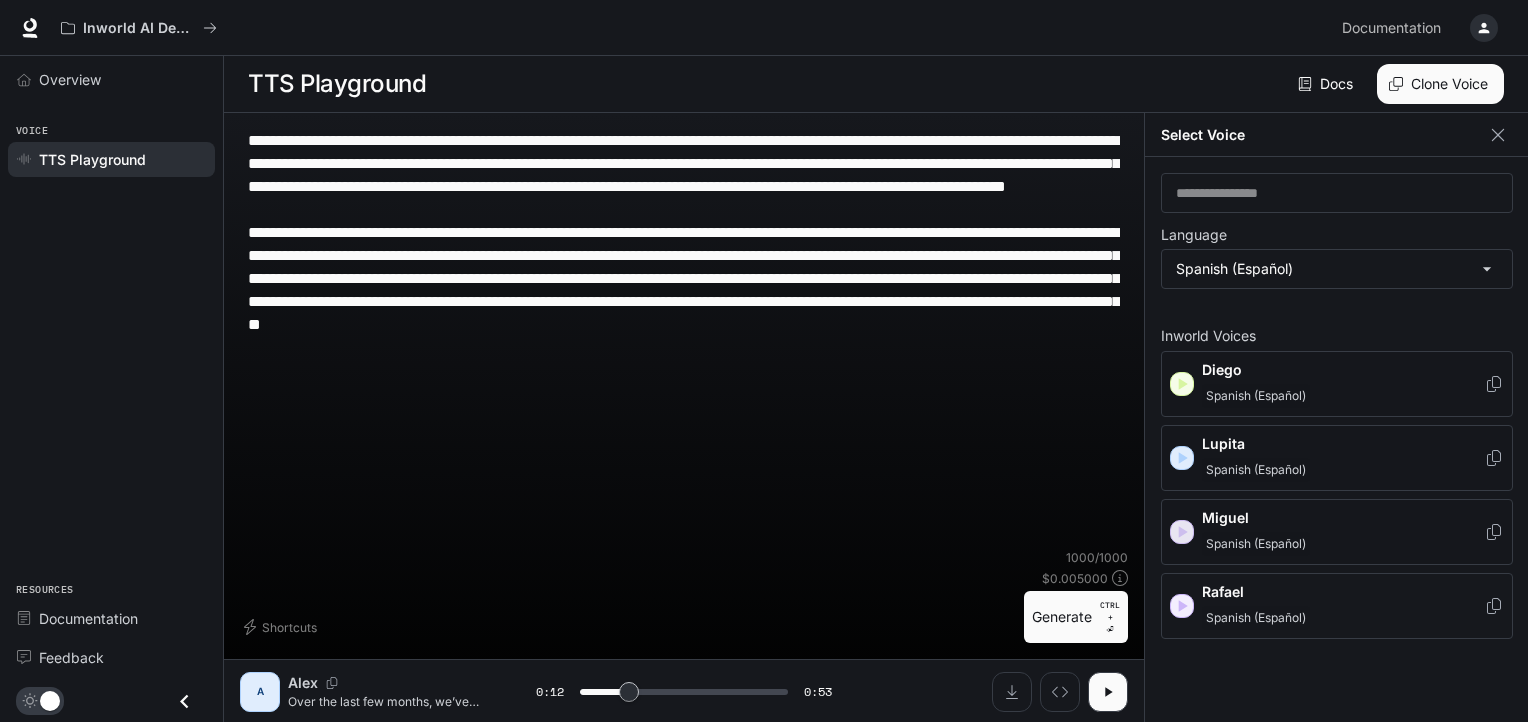 click at bounding box center [1182, 532] 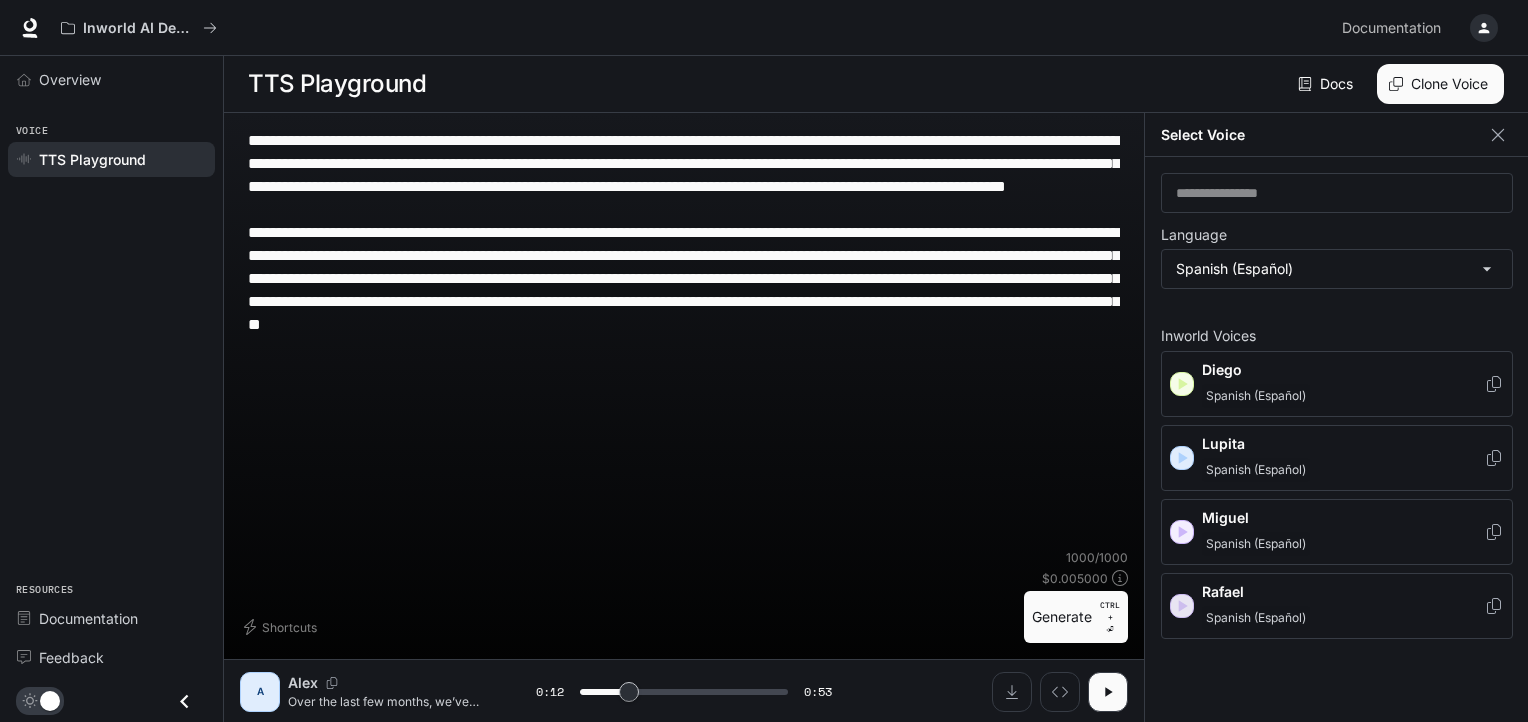 click at bounding box center [1182, 532] 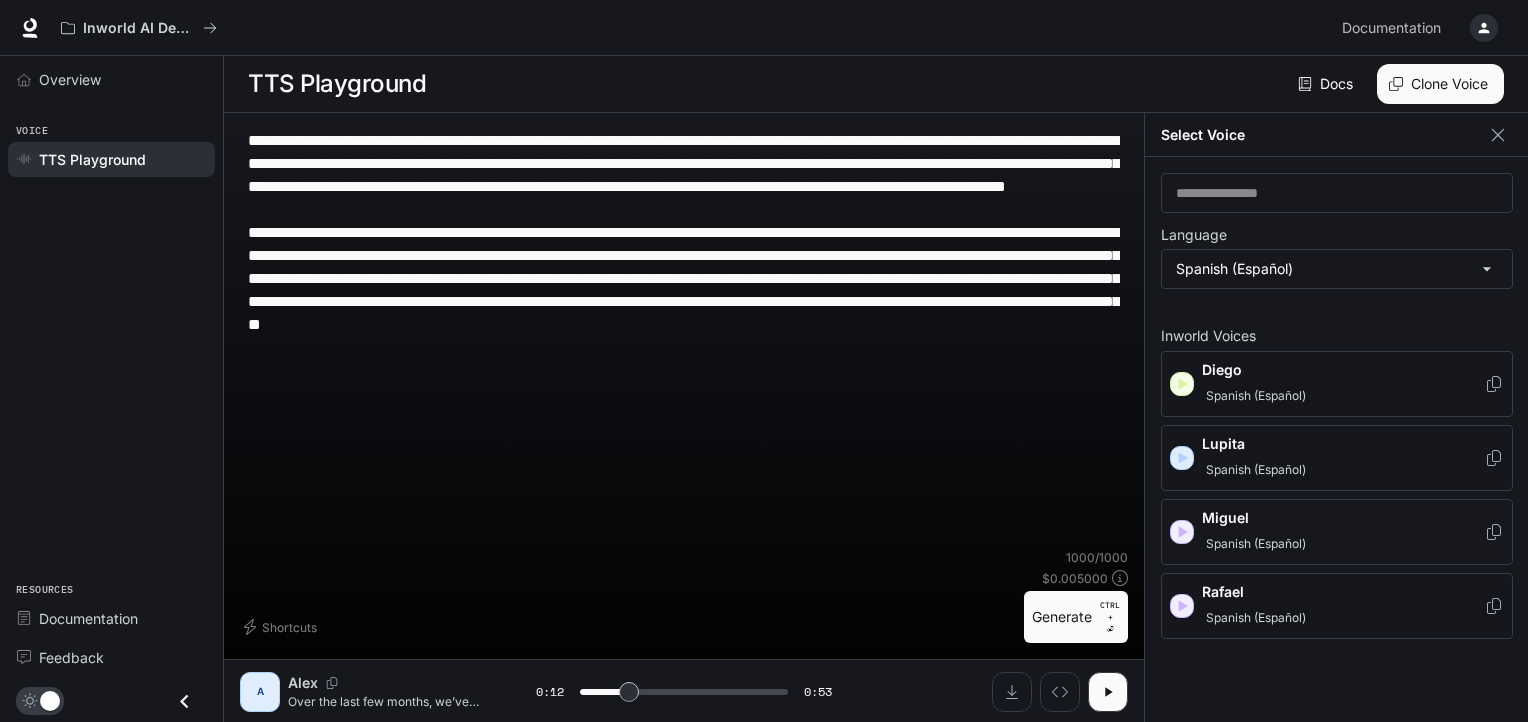 drag, startPoint x: 1264, startPoint y: 529, endPoint x: 1278, endPoint y: 528, distance: 14.035668 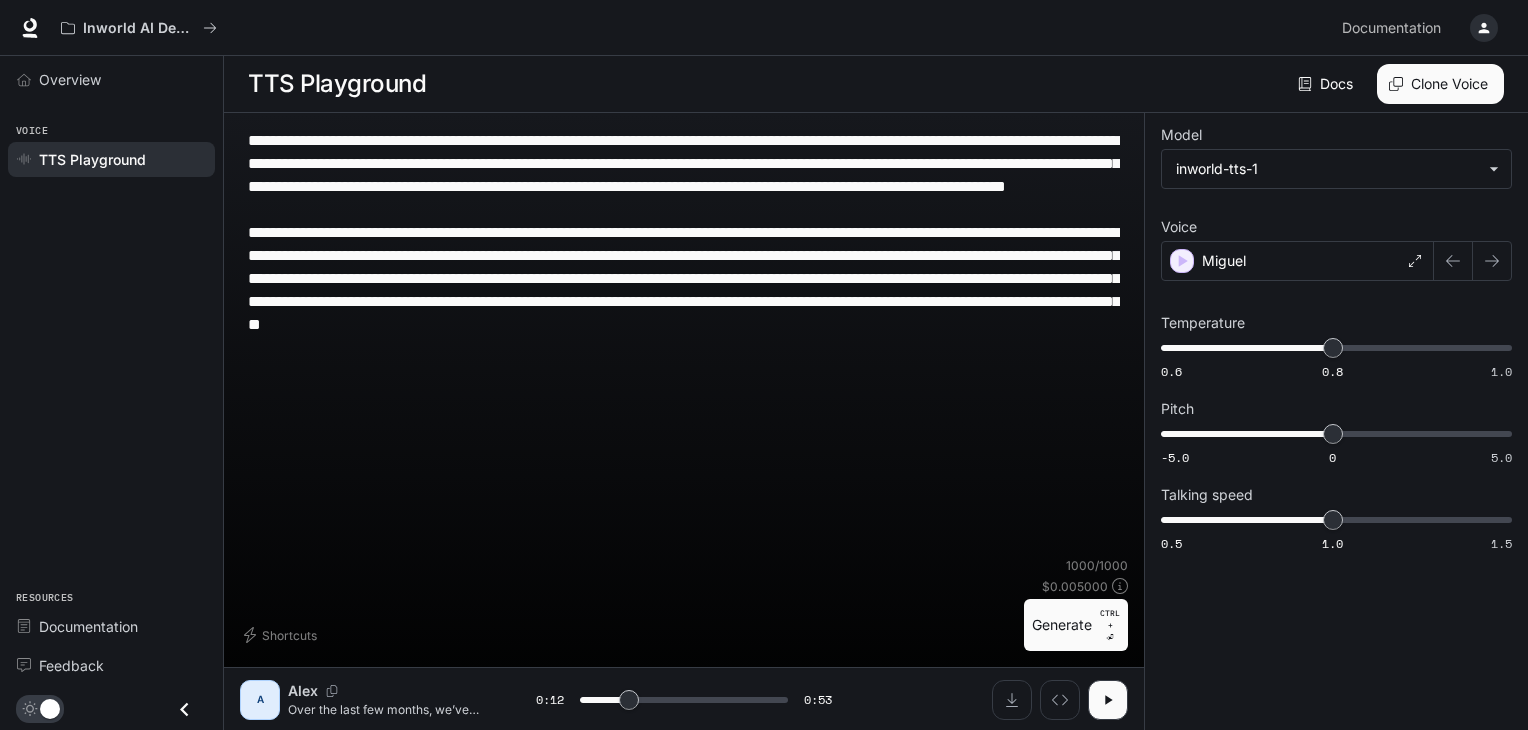 click on "Generate CTRL +  ⏎" at bounding box center (1076, 625) 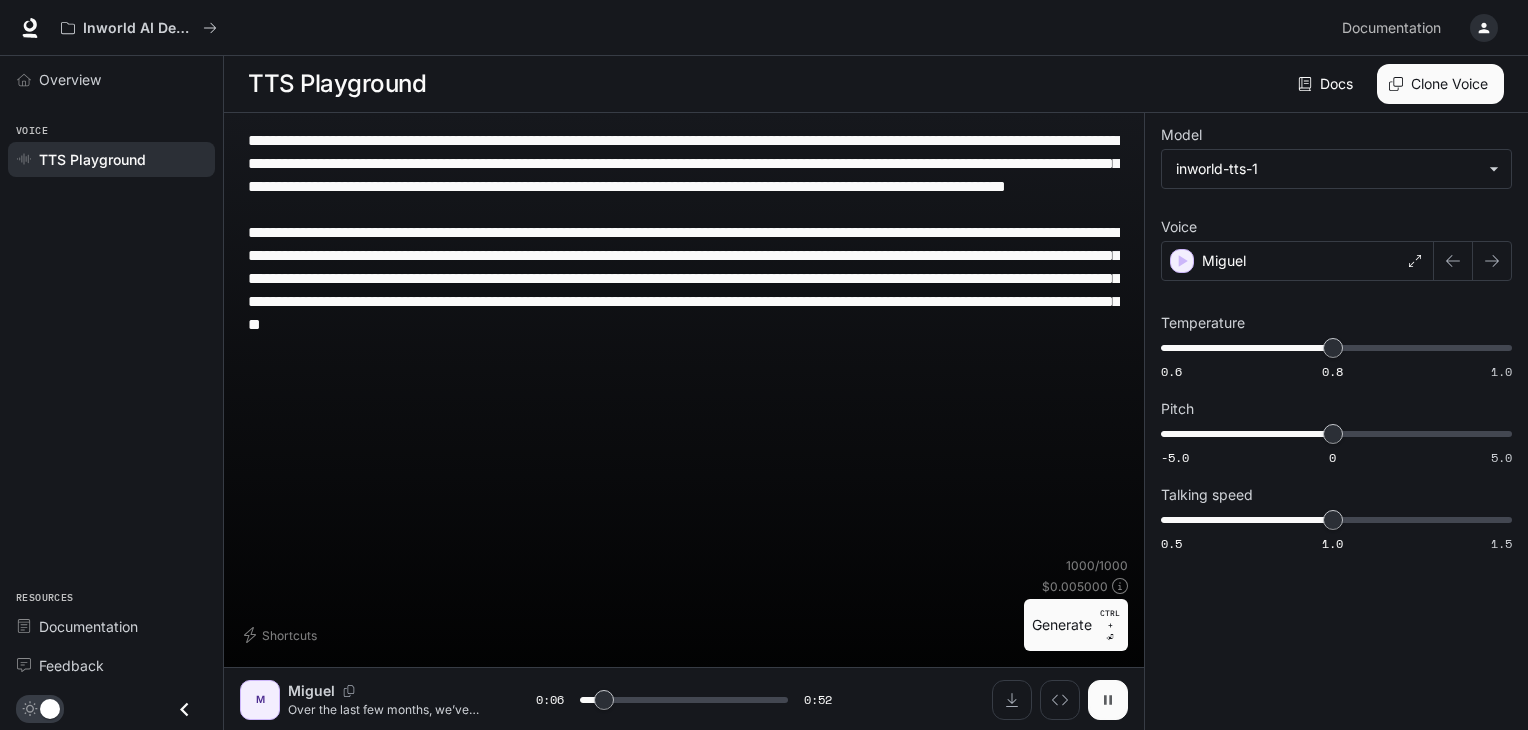 click at bounding box center (1108, 700) 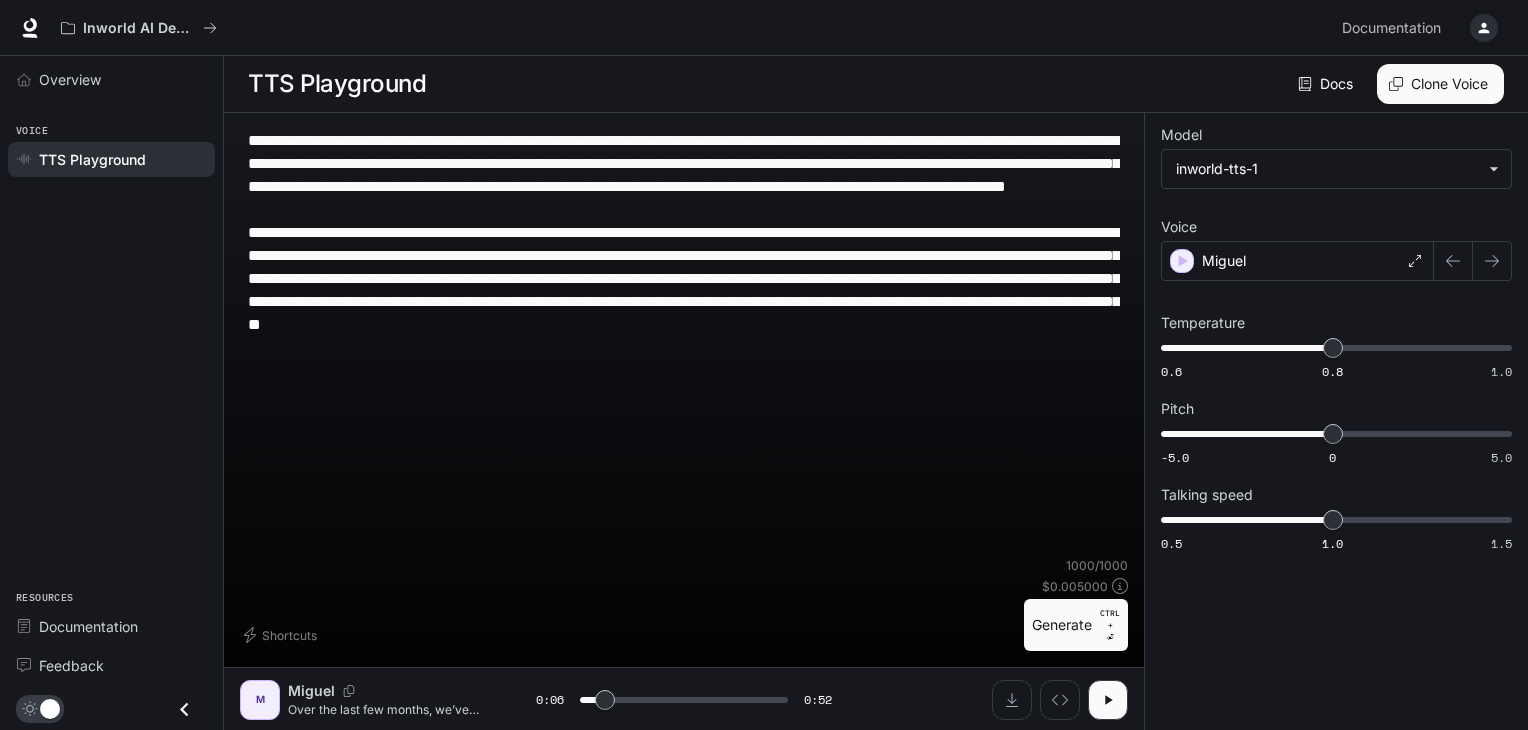 drag, startPoint x: 664, startPoint y: 357, endPoint x: 0, endPoint y: 72, distance: 722.5794 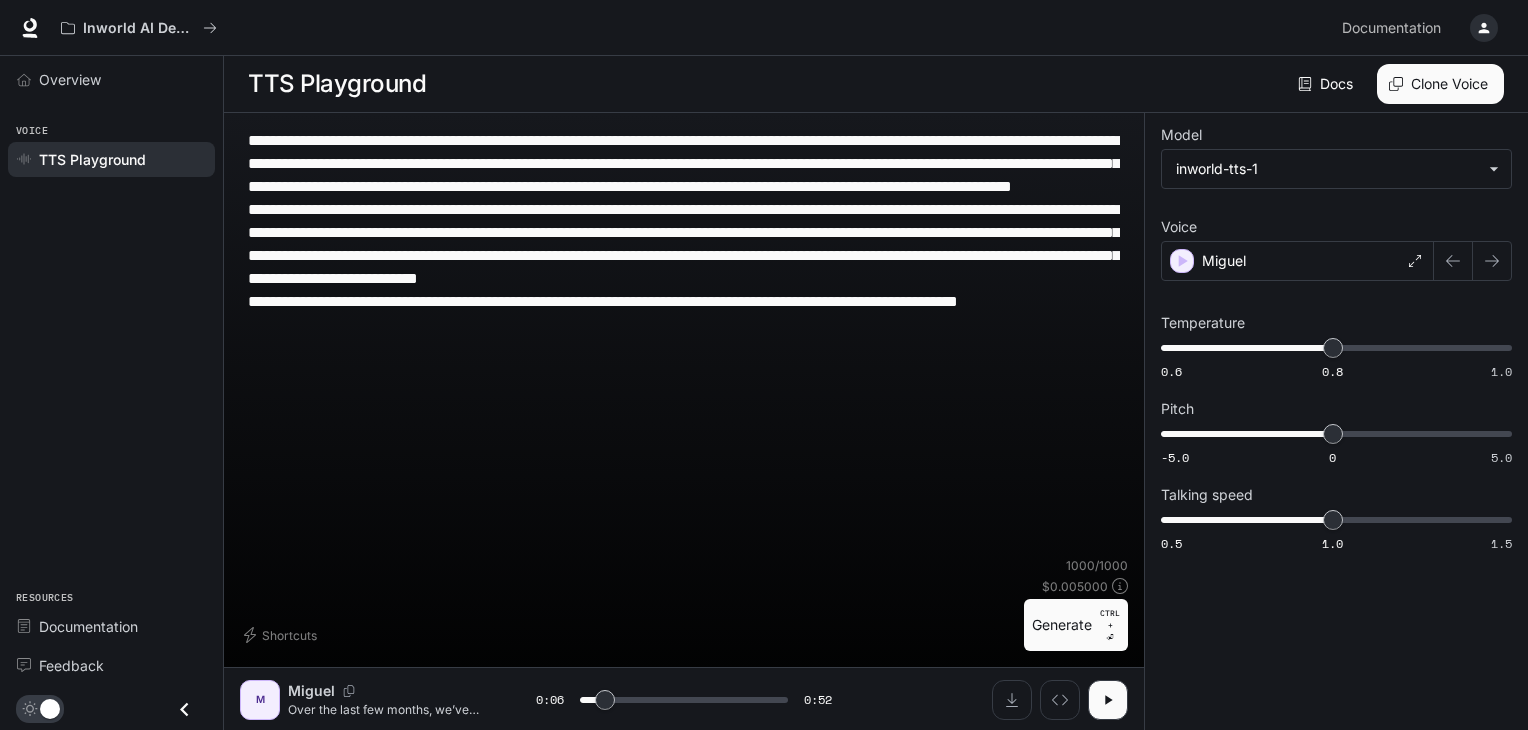 drag, startPoint x: 975, startPoint y: 338, endPoint x: 239, endPoint y: 348, distance: 736.06793 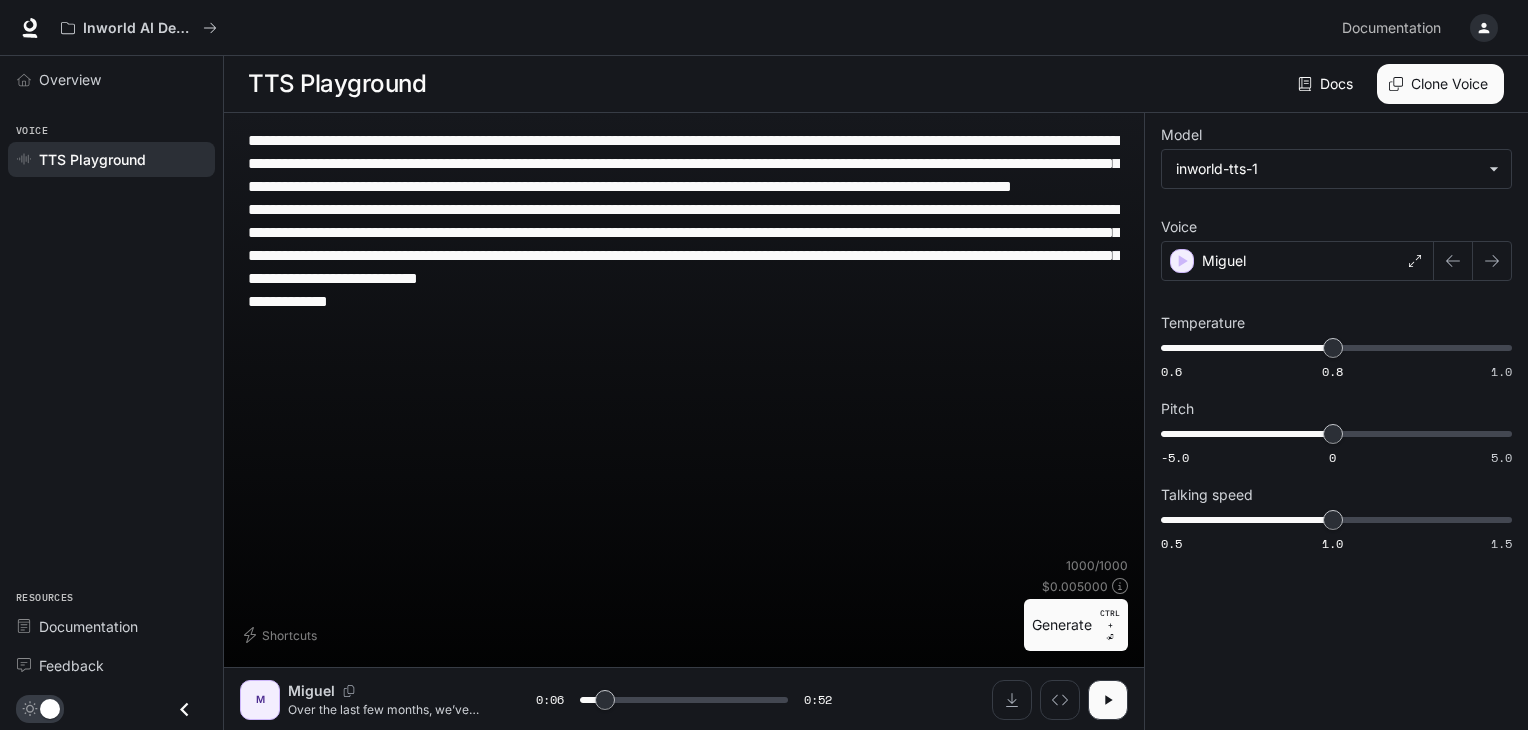 drag, startPoint x: 305, startPoint y: 365, endPoint x: 296, endPoint y: 381, distance: 18.35756 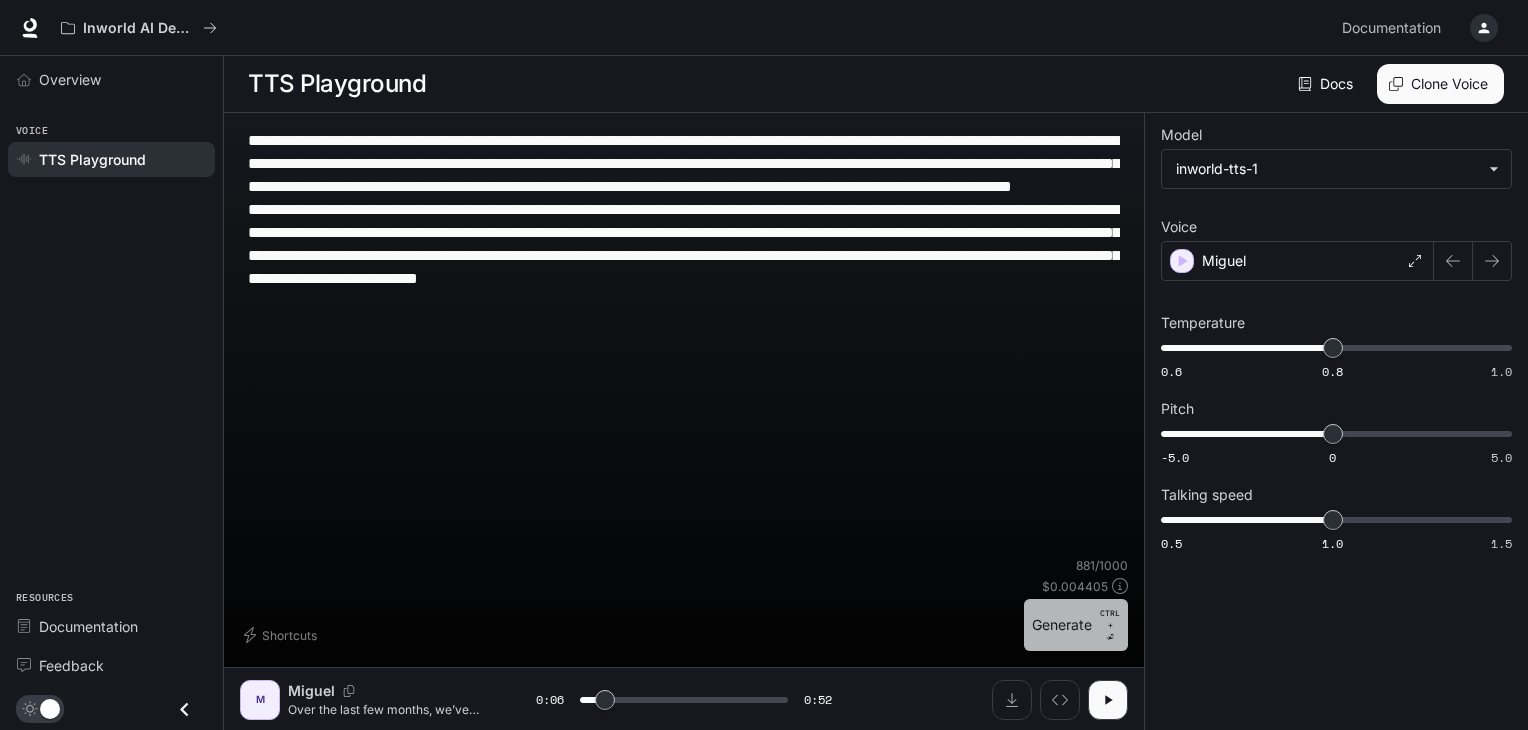 click on "Generate CTRL +  ⏎" at bounding box center [1076, 625] 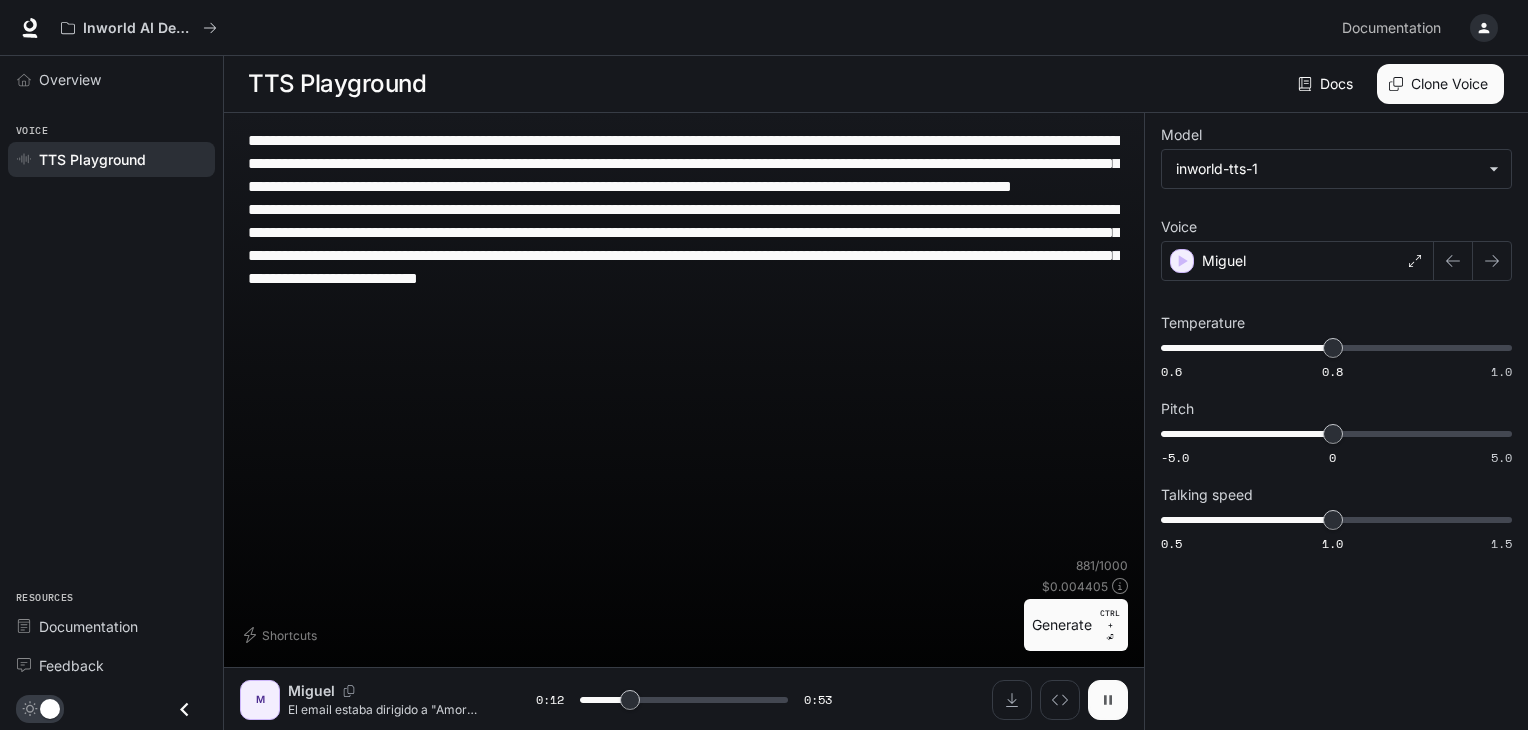 click at bounding box center (1108, 700) 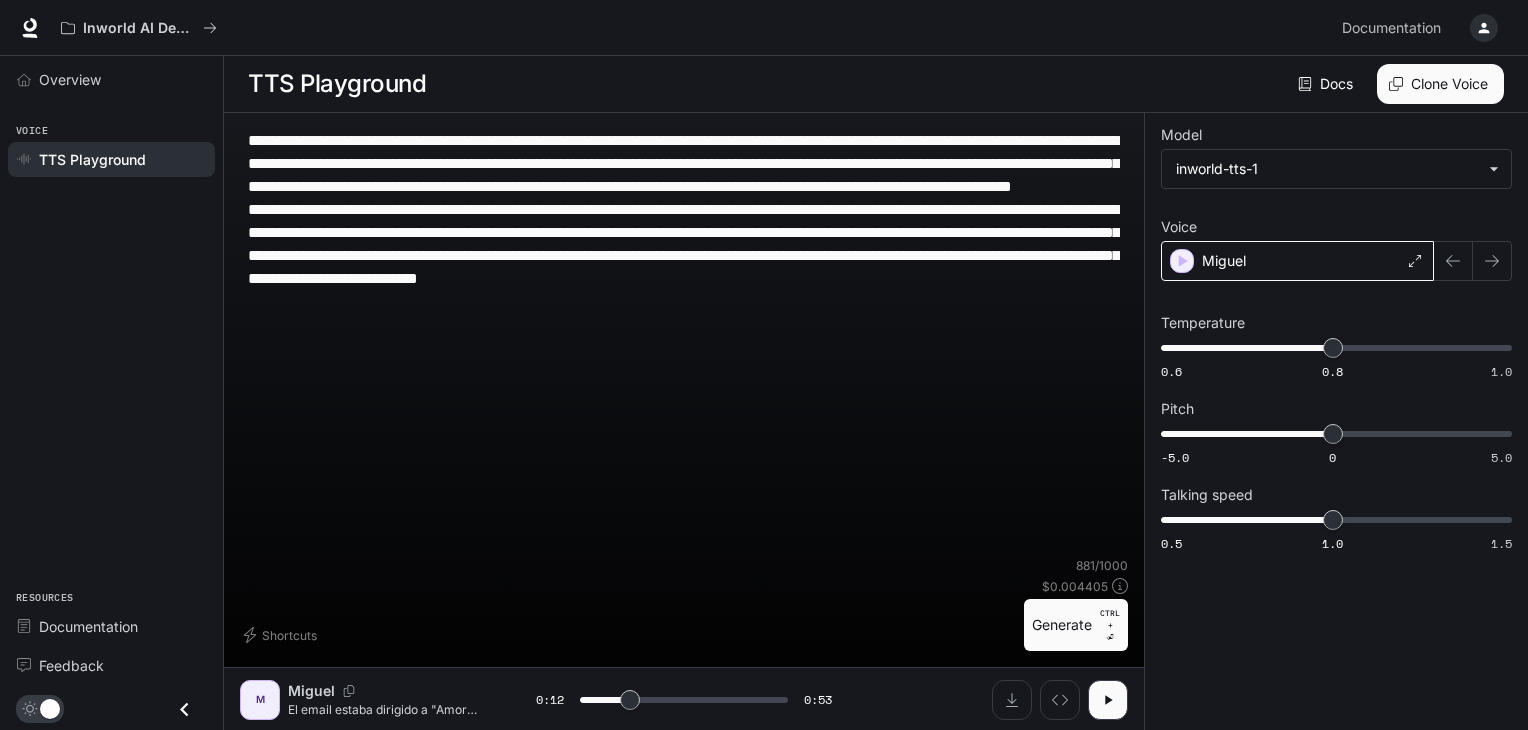click on "Miguel" at bounding box center (1297, 261) 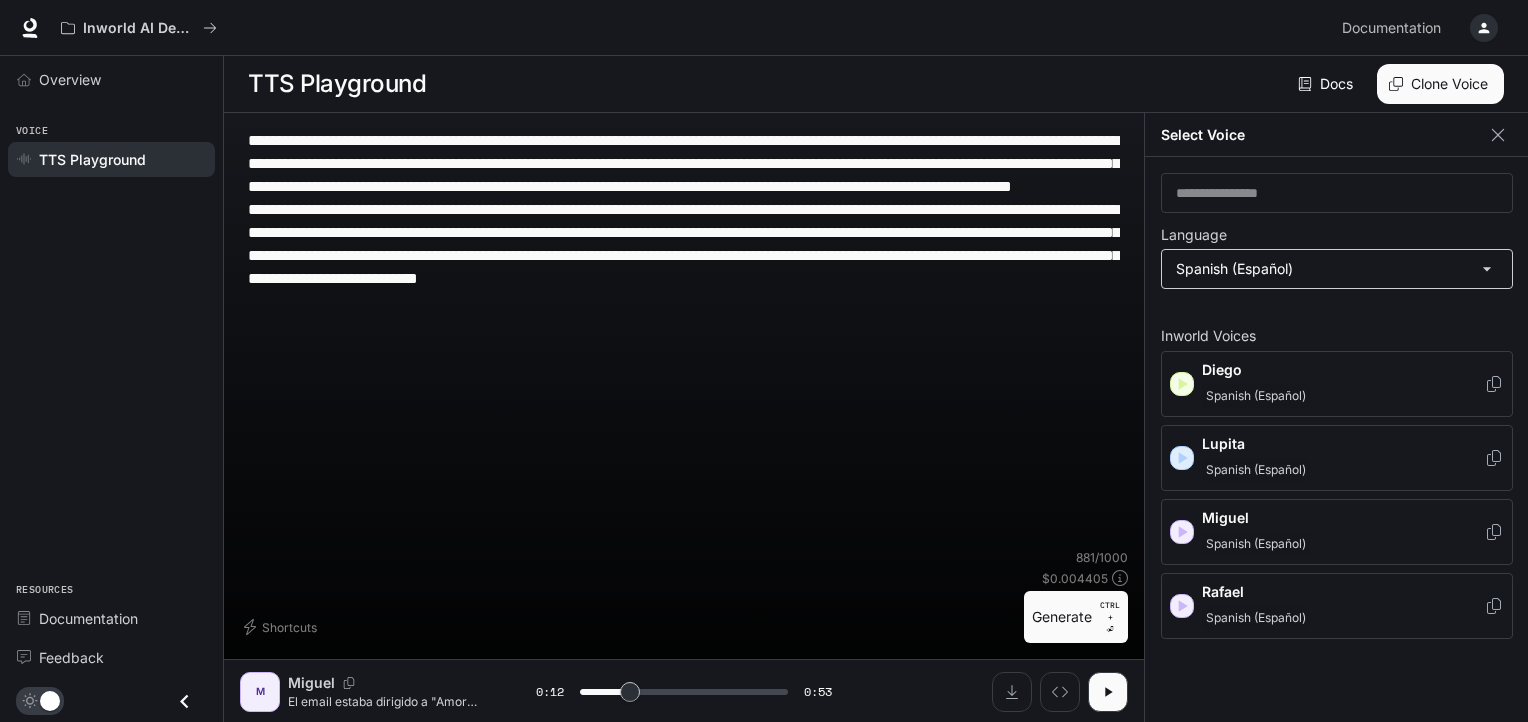 click on "**********" at bounding box center (764, 361) 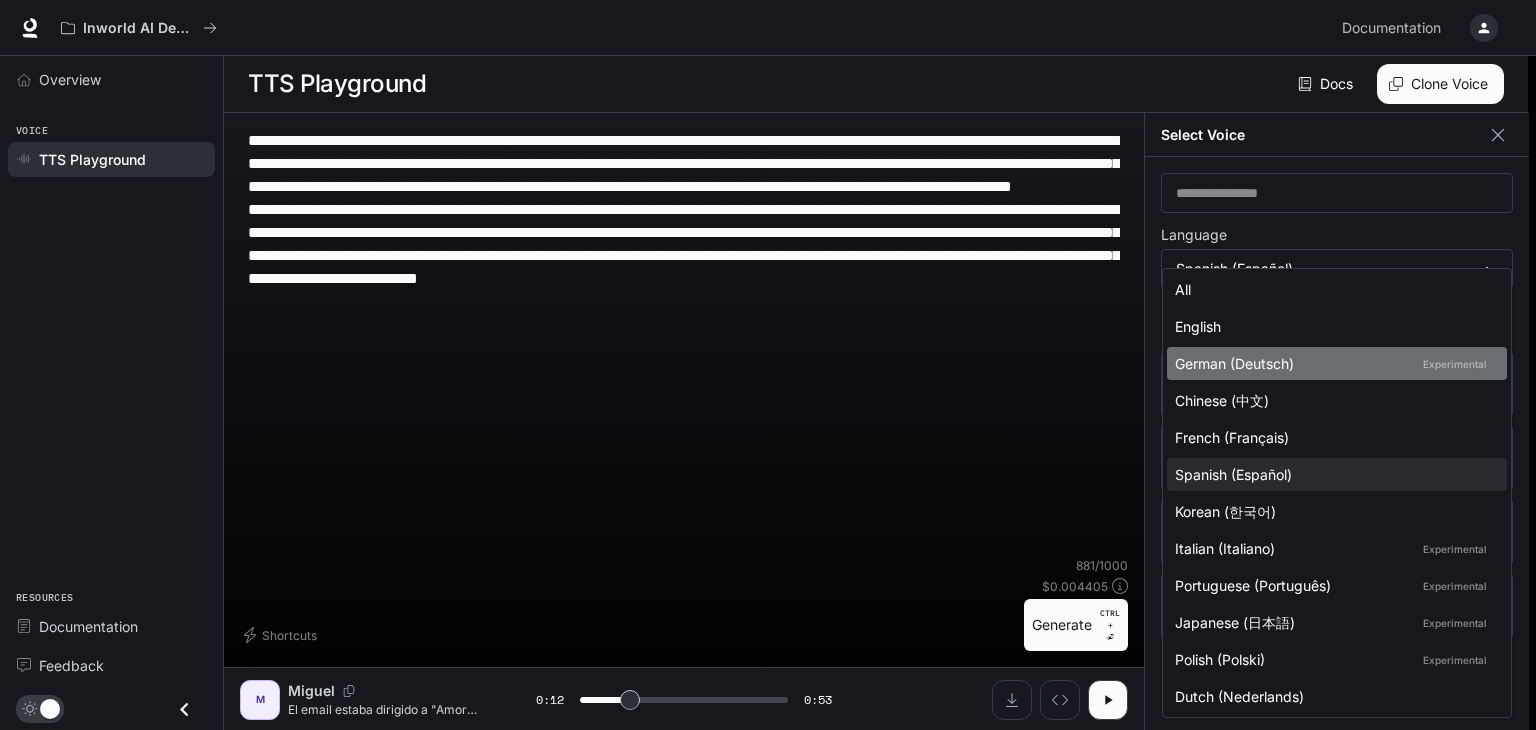 click on "German (Deutsch) Experimental" at bounding box center [1337, 363] 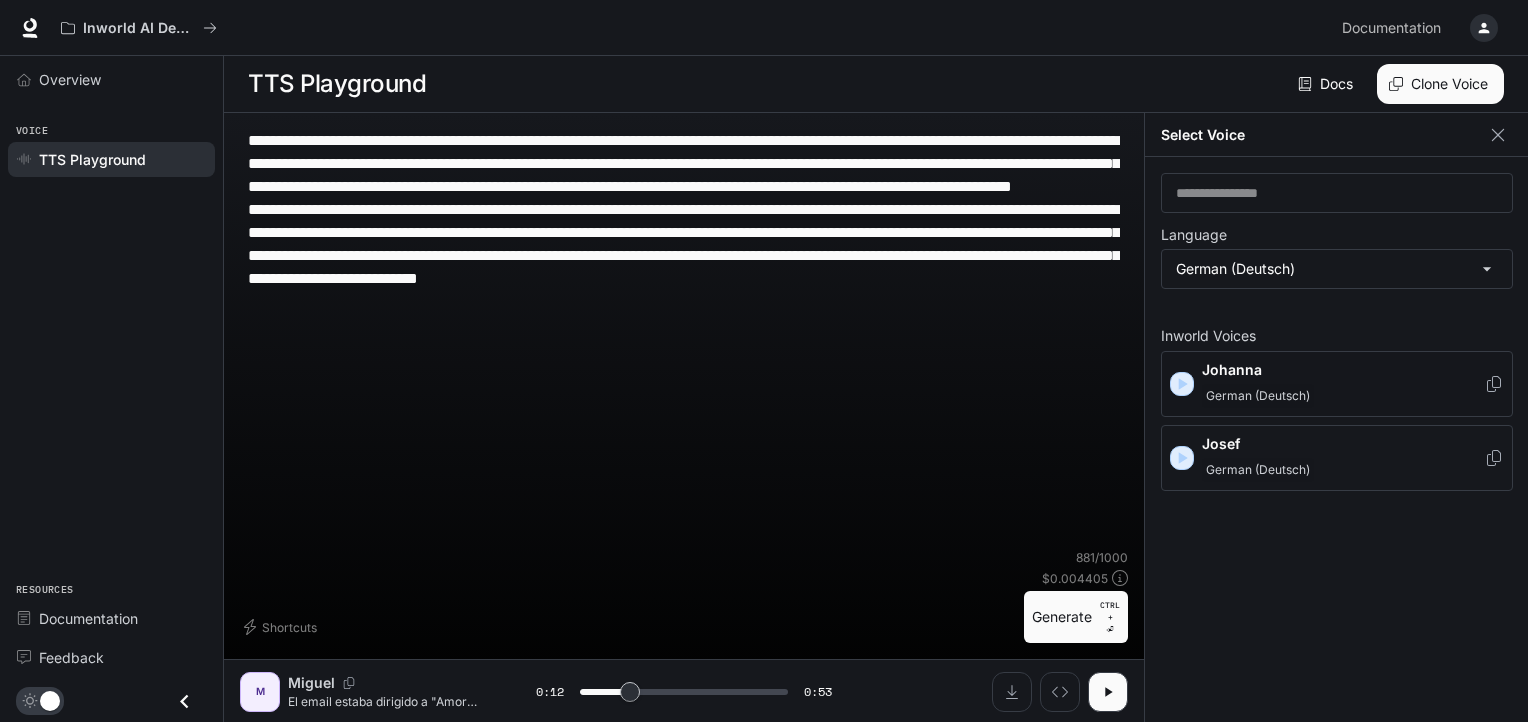 click at bounding box center [1182, 384] 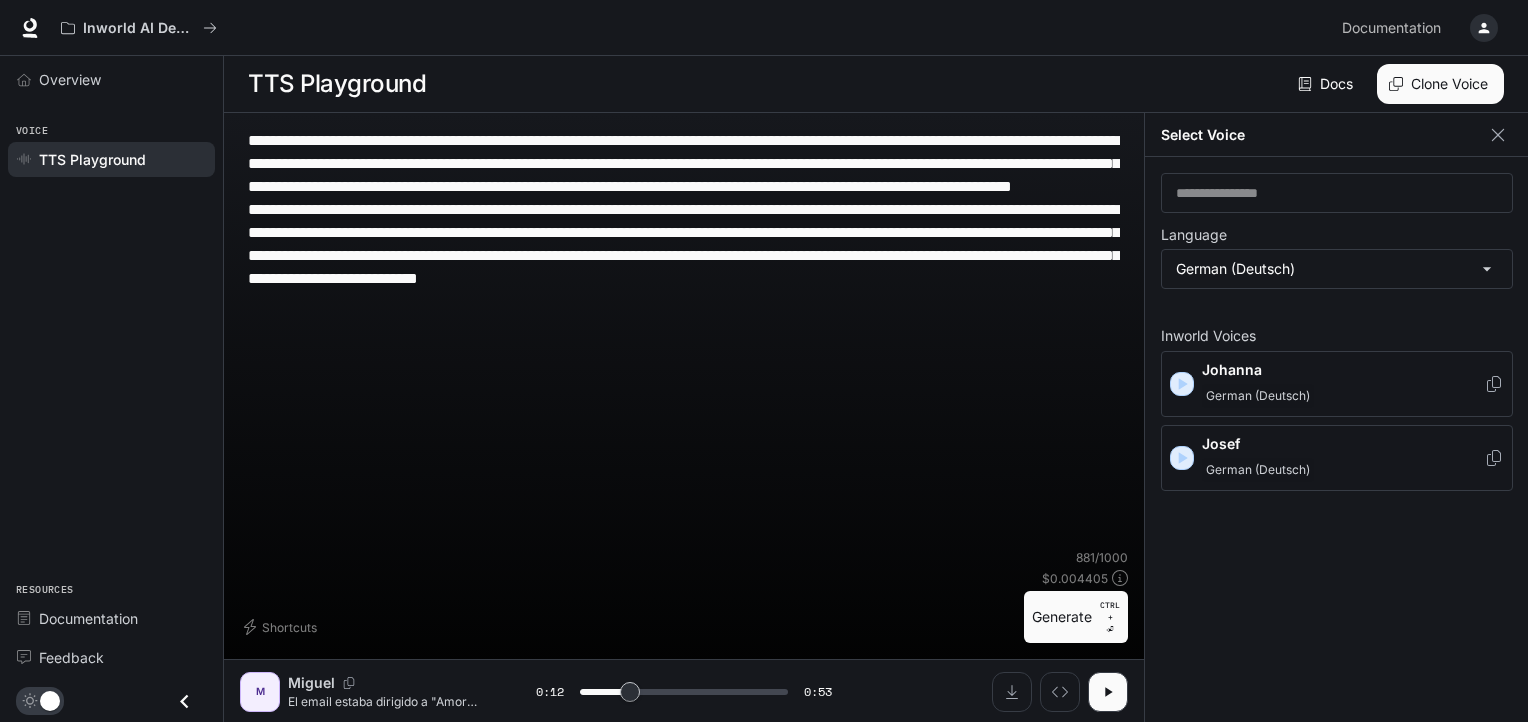 click at bounding box center (1182, 384) 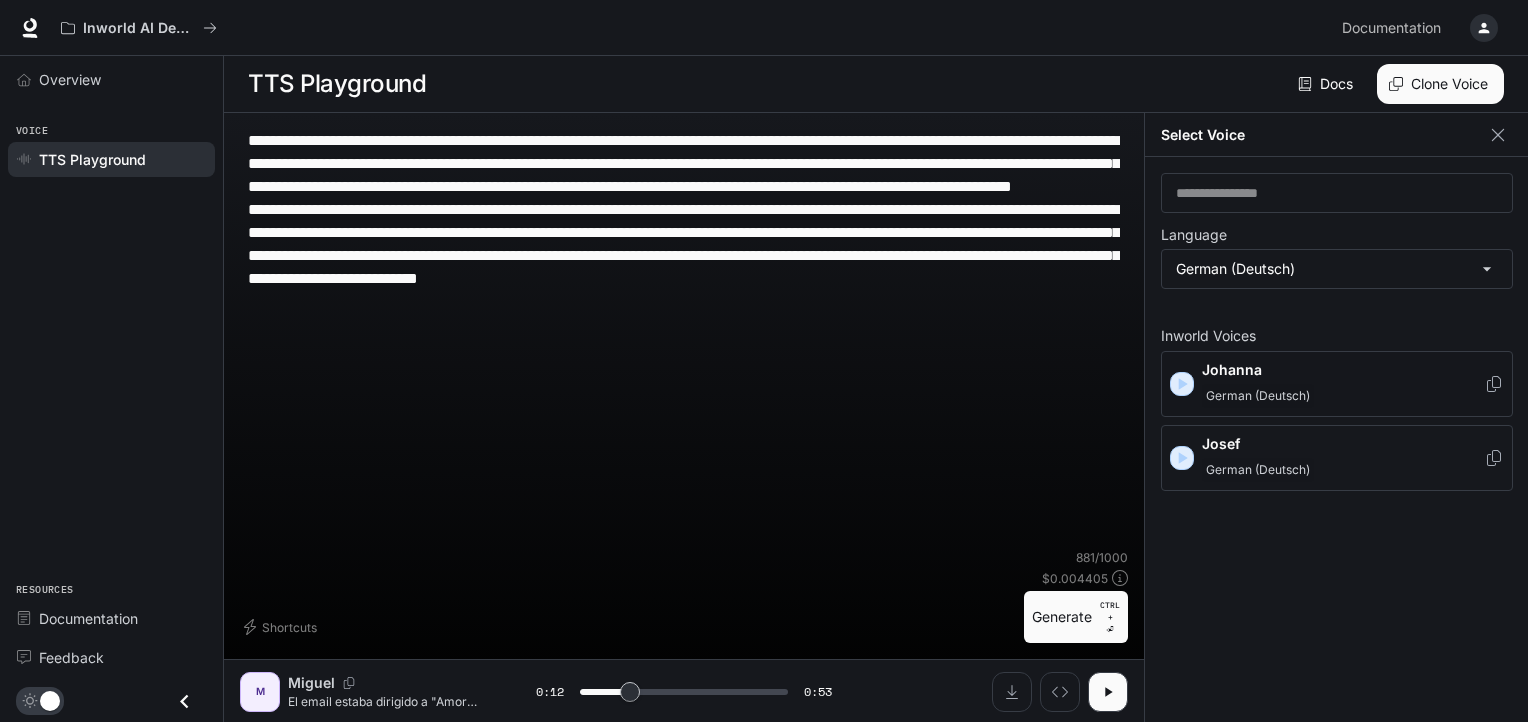 click at bounding box center [1182, 384] 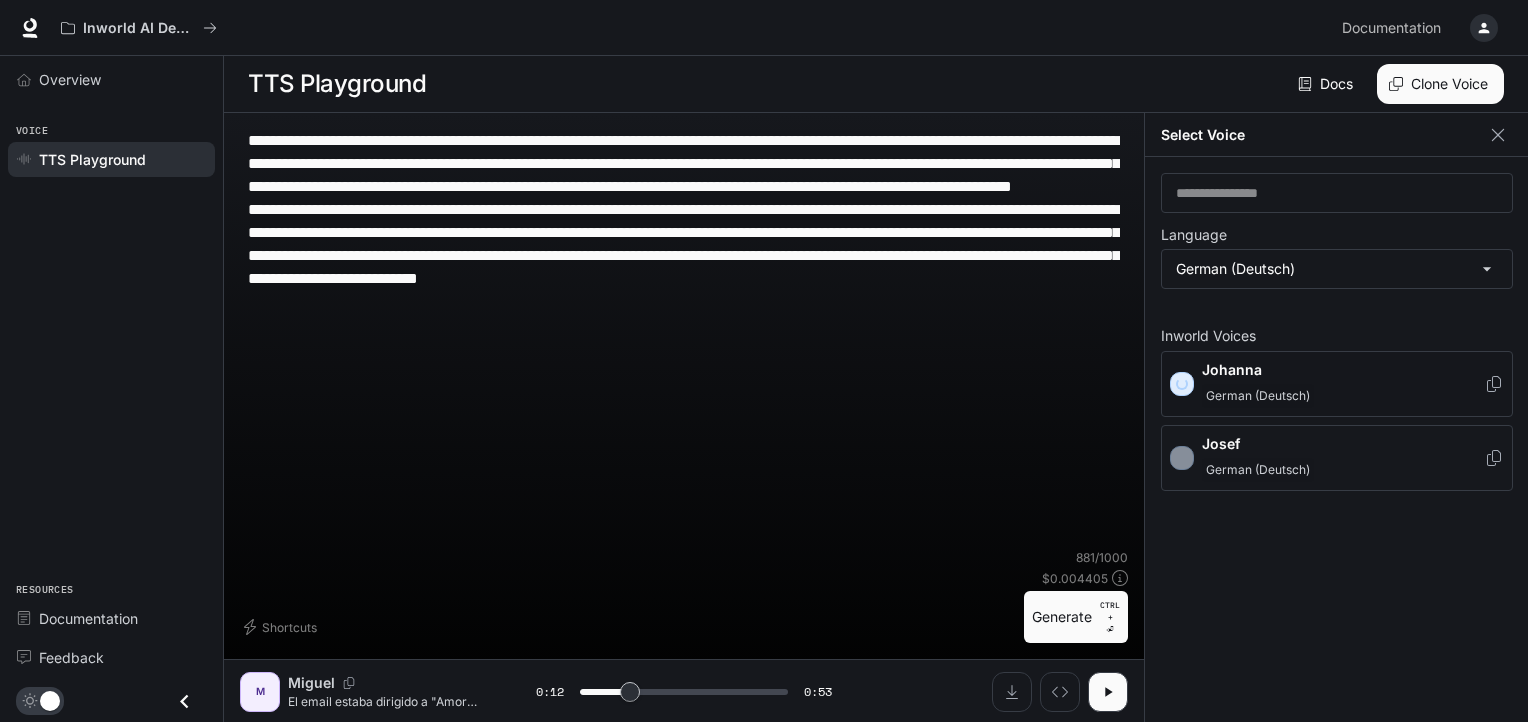 click on "German (Deutsch)" at bounding box center [1258, 396] 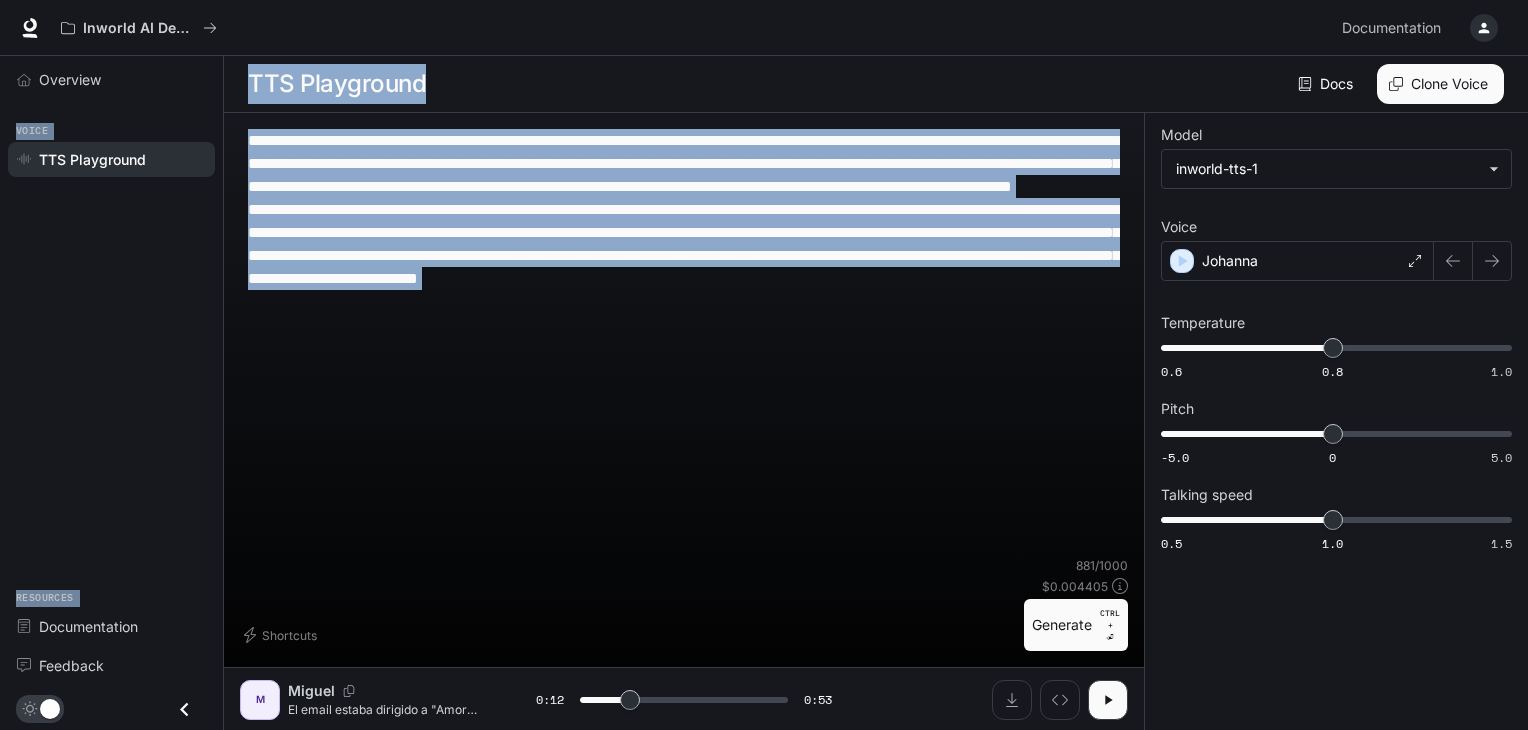 drag, startPoint x: 503, startPoint y: 371, endPoint x: 0, endPoint y: 0, distance: 625.02 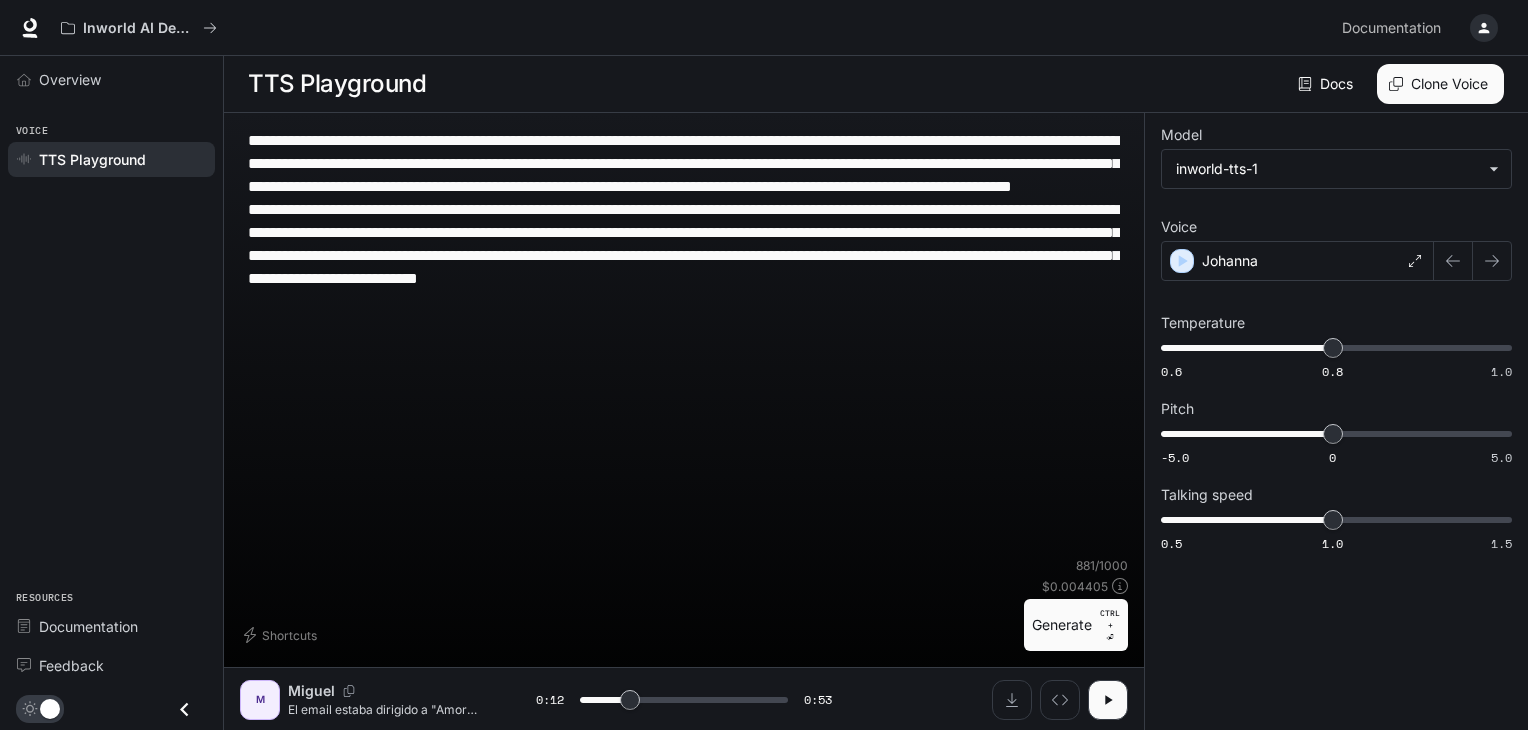 click on "**********" at bounding box center [684, 343] 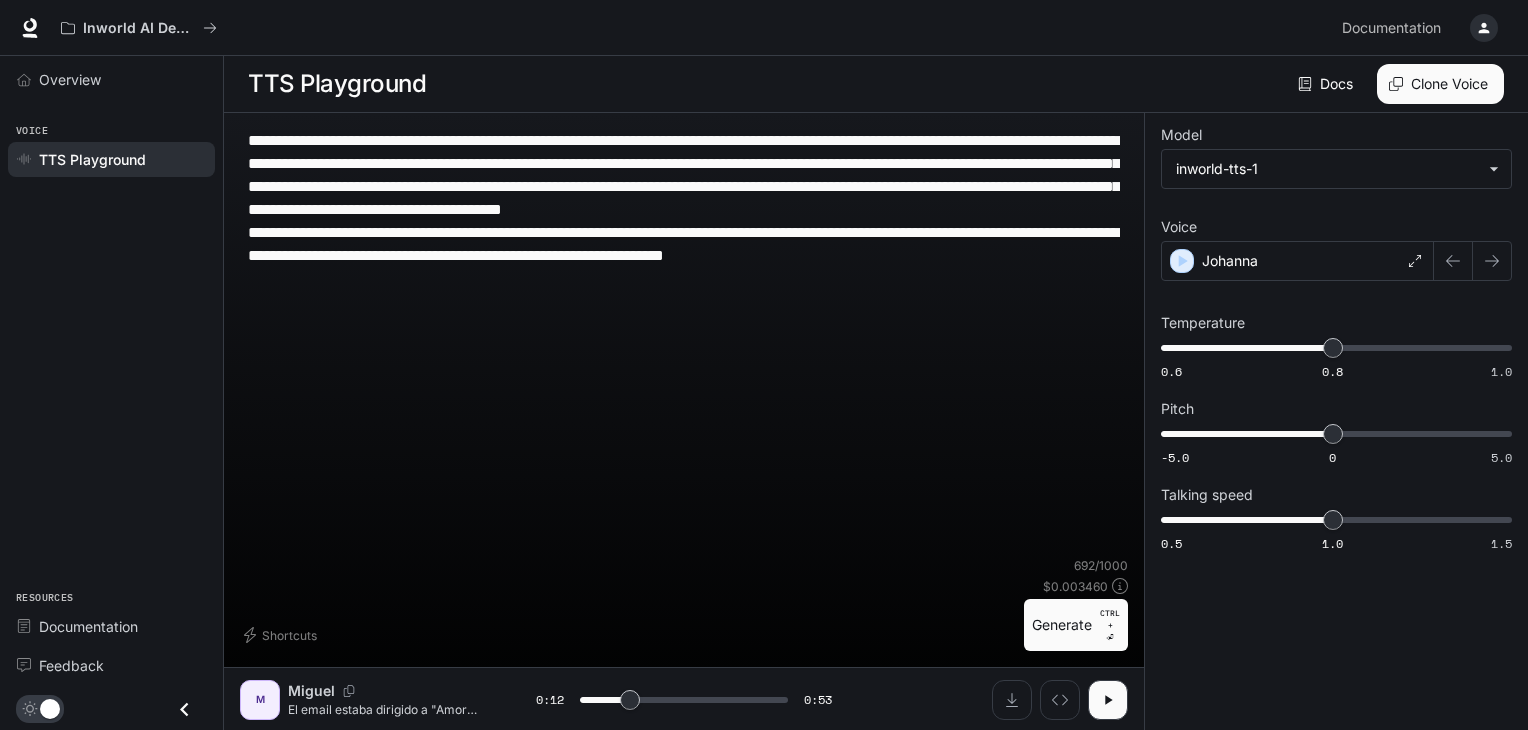 type on "**********" 